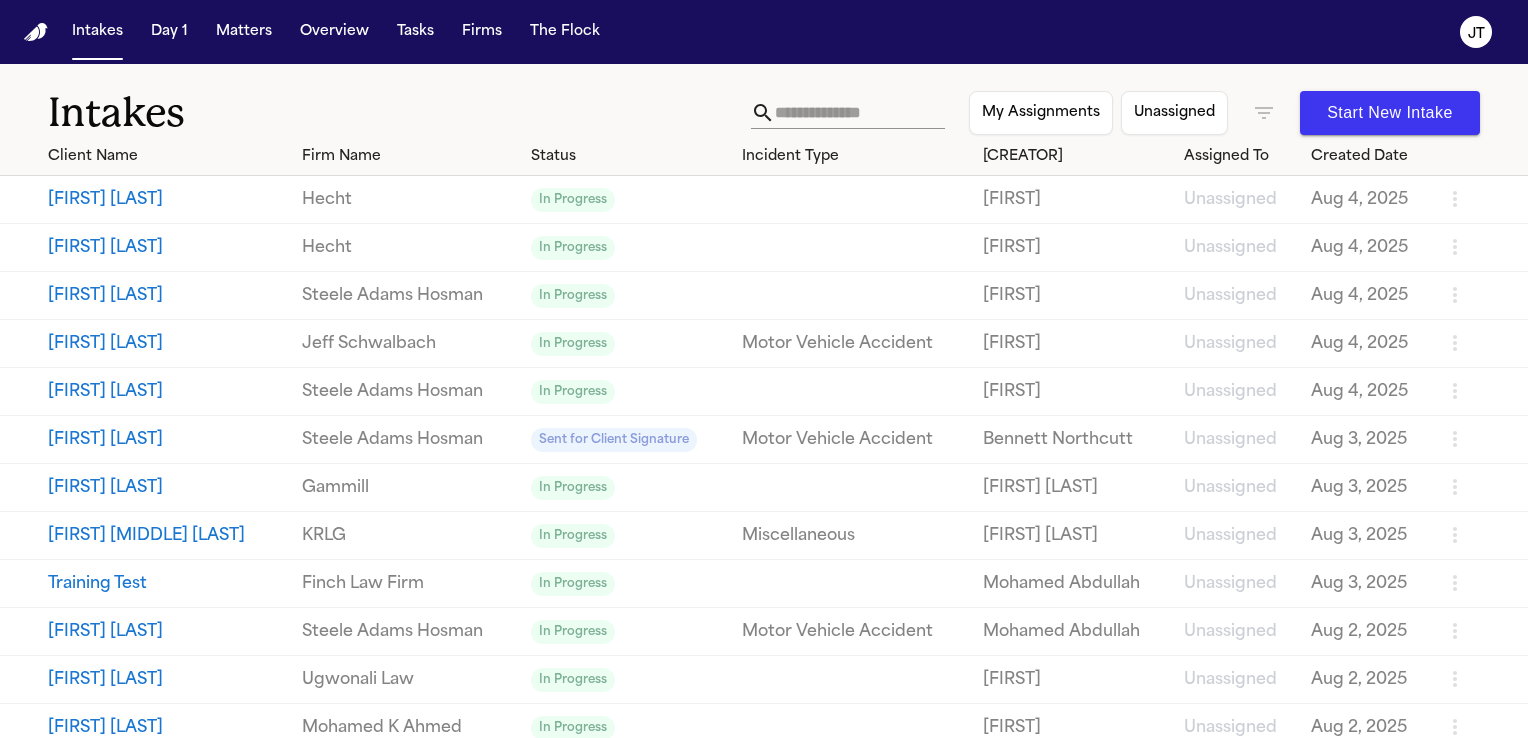 scroll, scrollTop: 0, scrollLeft: 0, axis: both 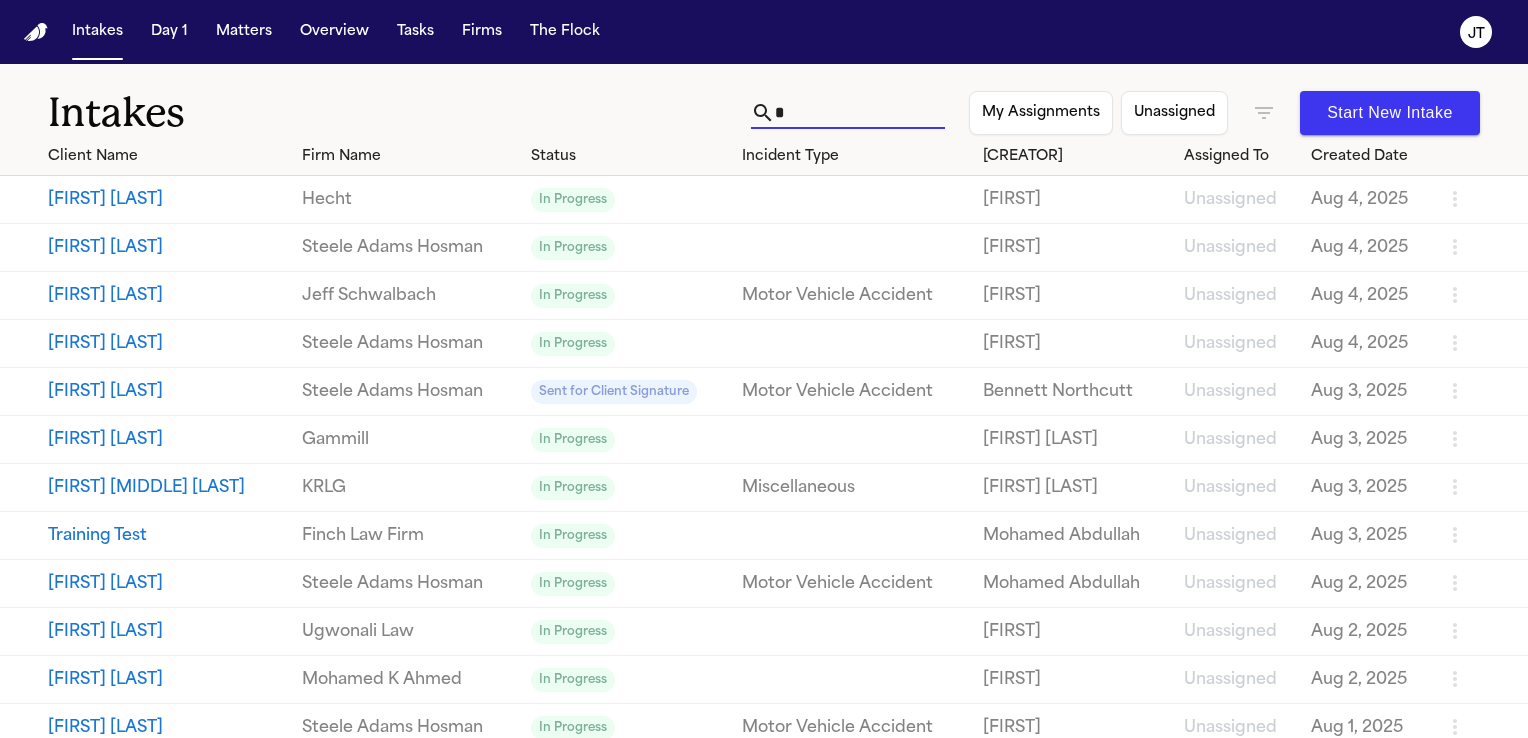 type on "*" 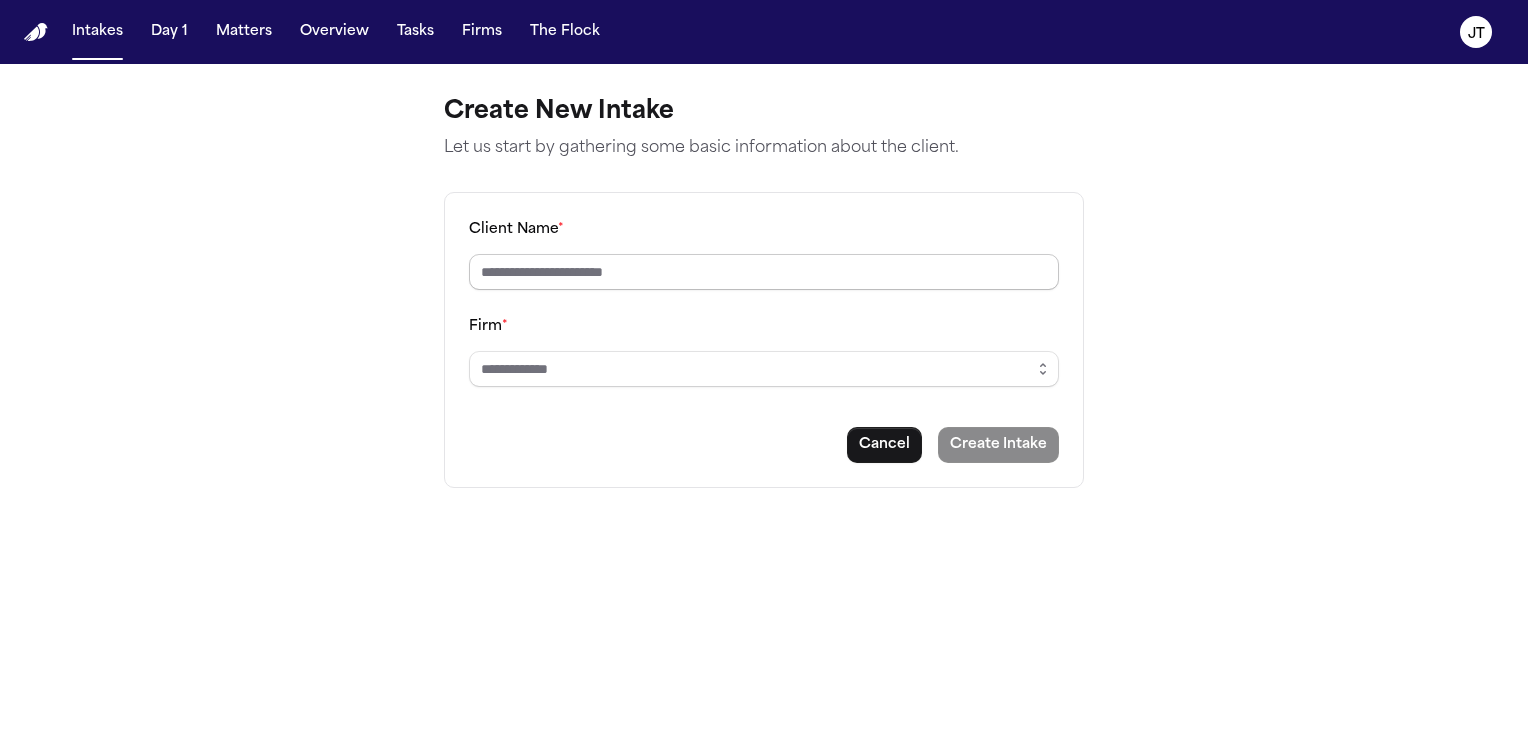 click on "Client Name  *" at bounding box center (764, 272) 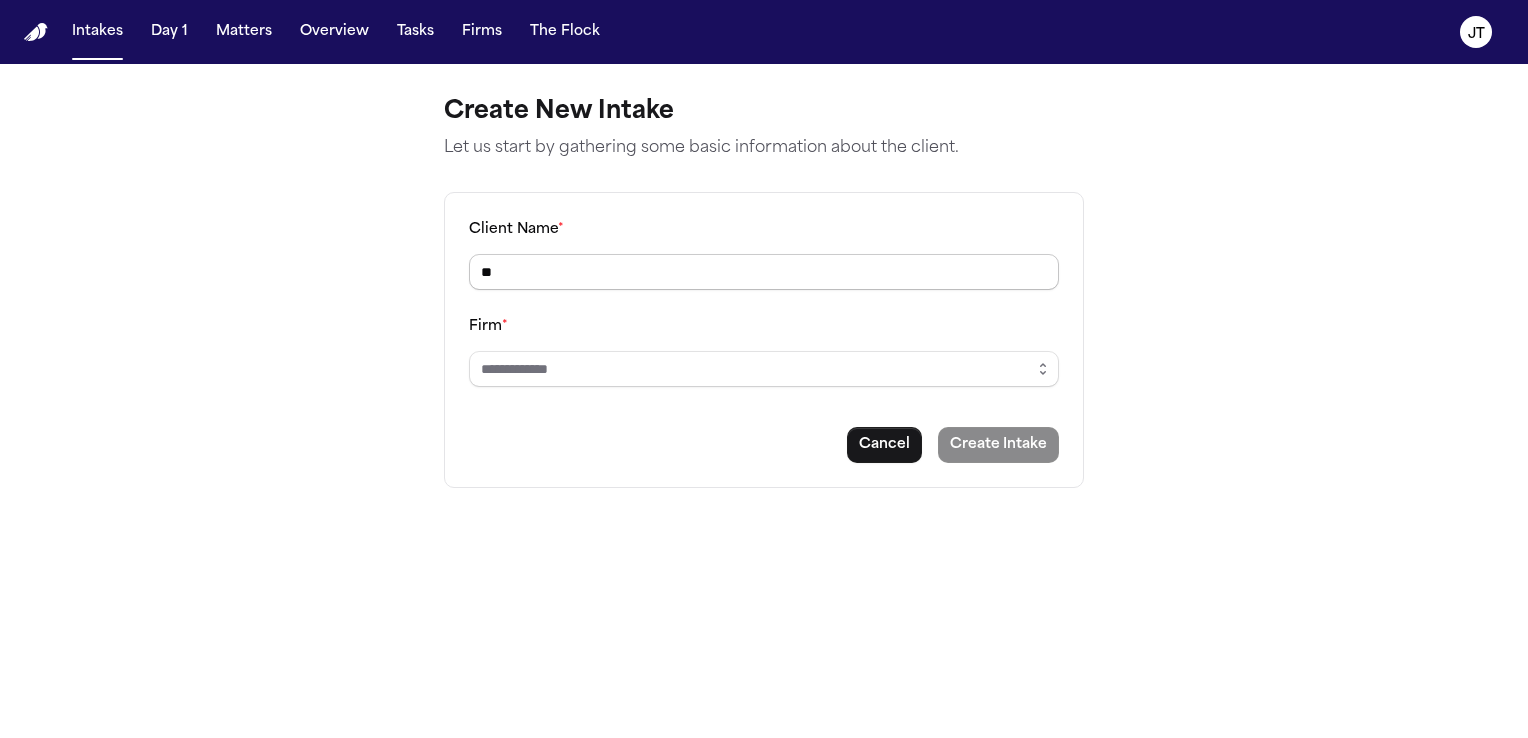 type on "*" 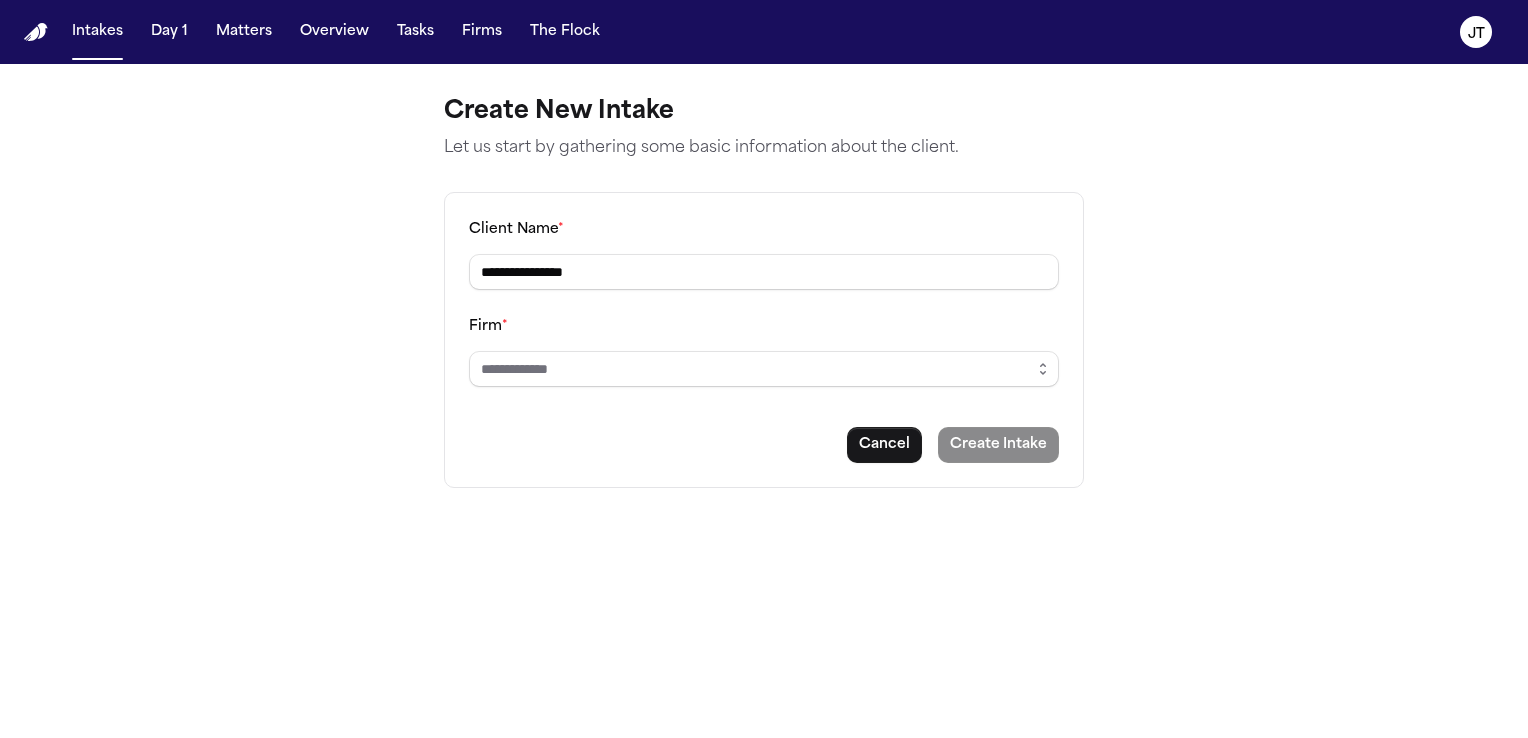 type on "**********" 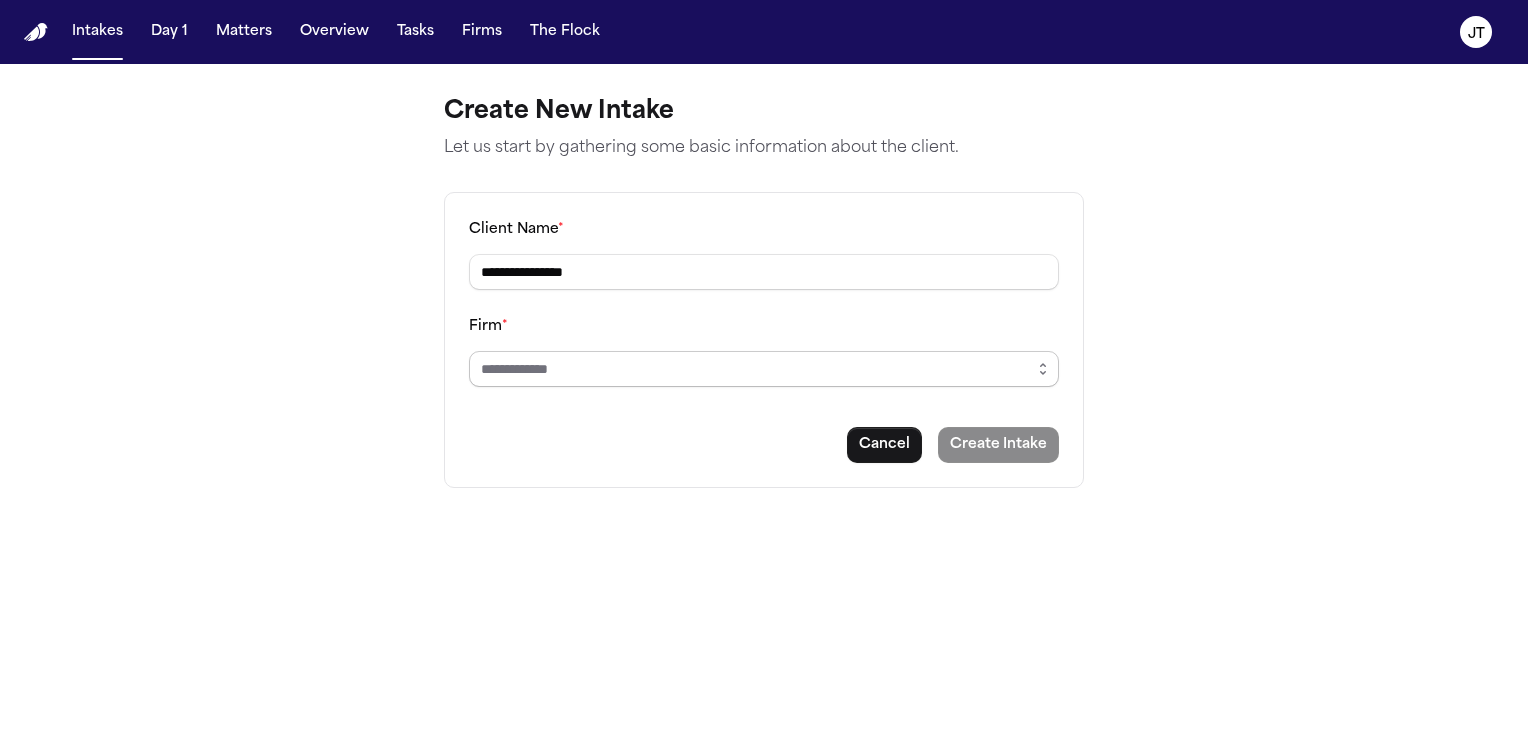 click on "Firm  *" at bounding box center [764, 369] 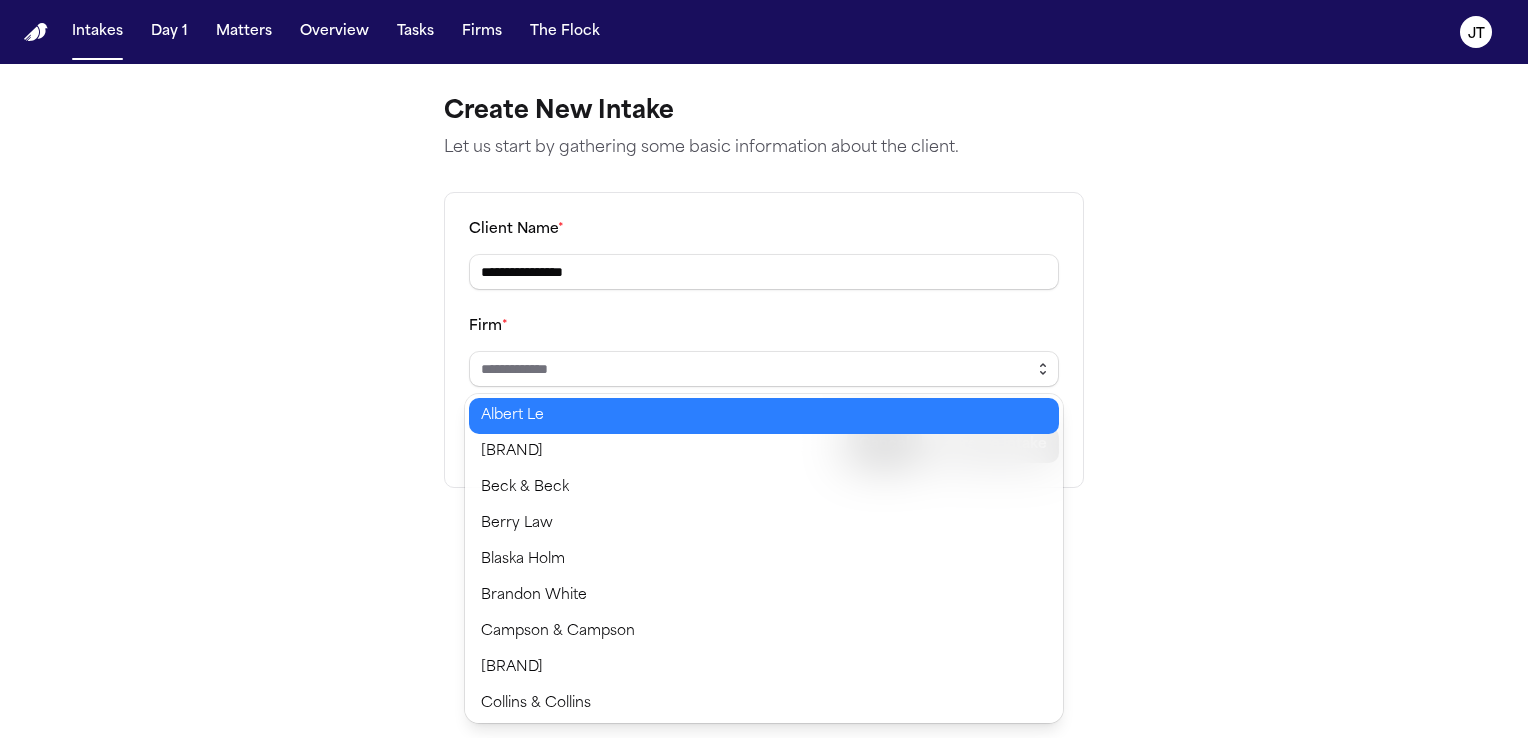 click 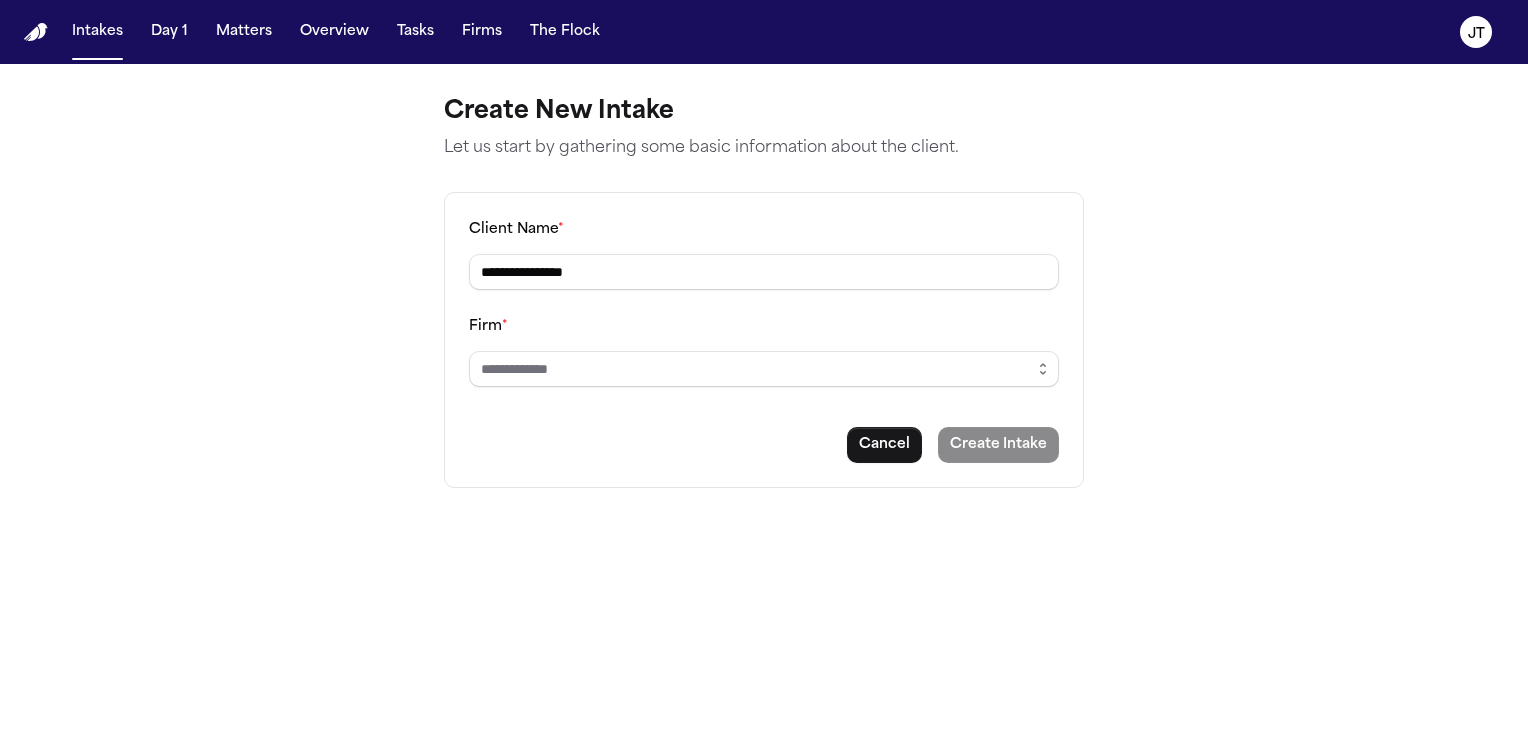 scroll, scrollTop: 0, scrollLeft: 0, axis: both 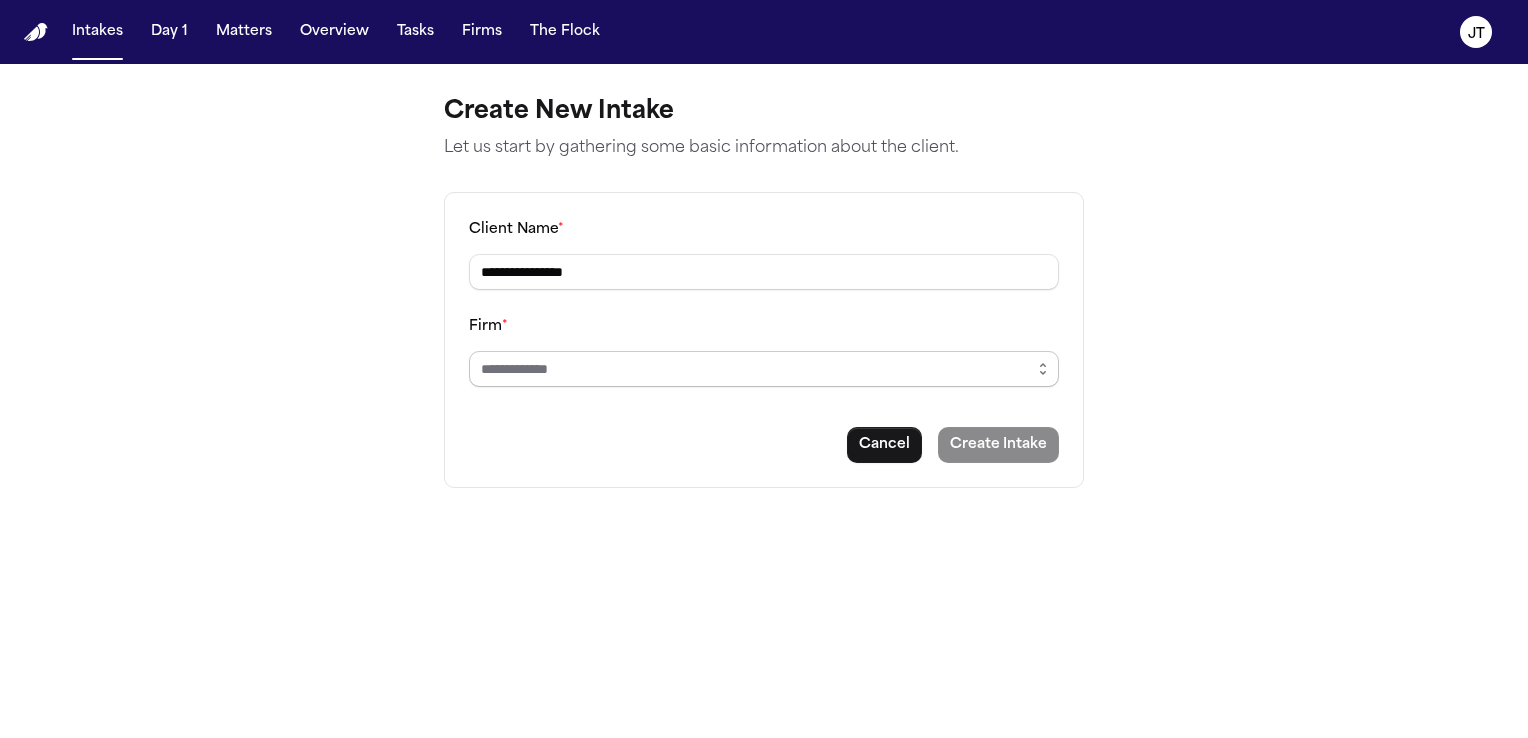 click on "Firm  *" at bounding box center (764, 369) 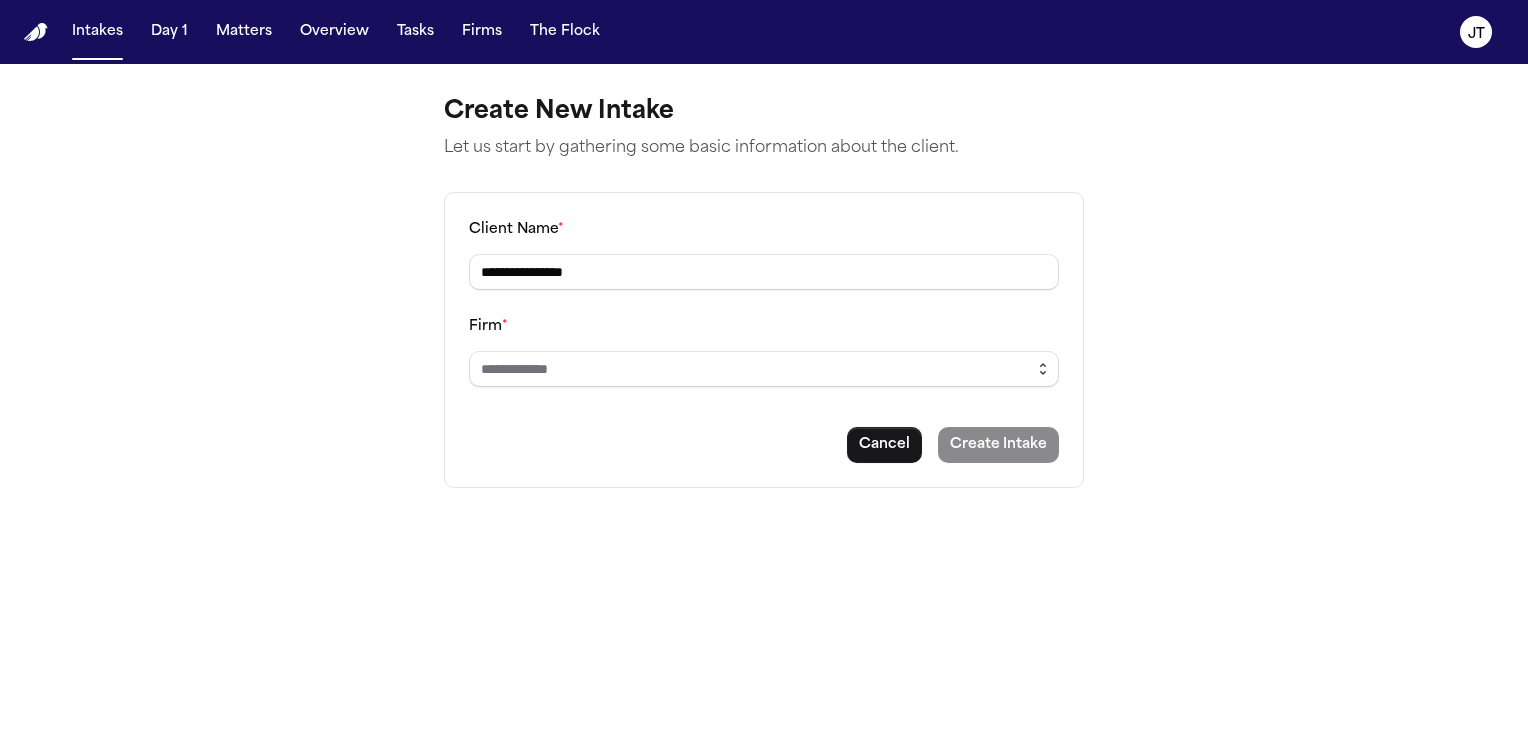click 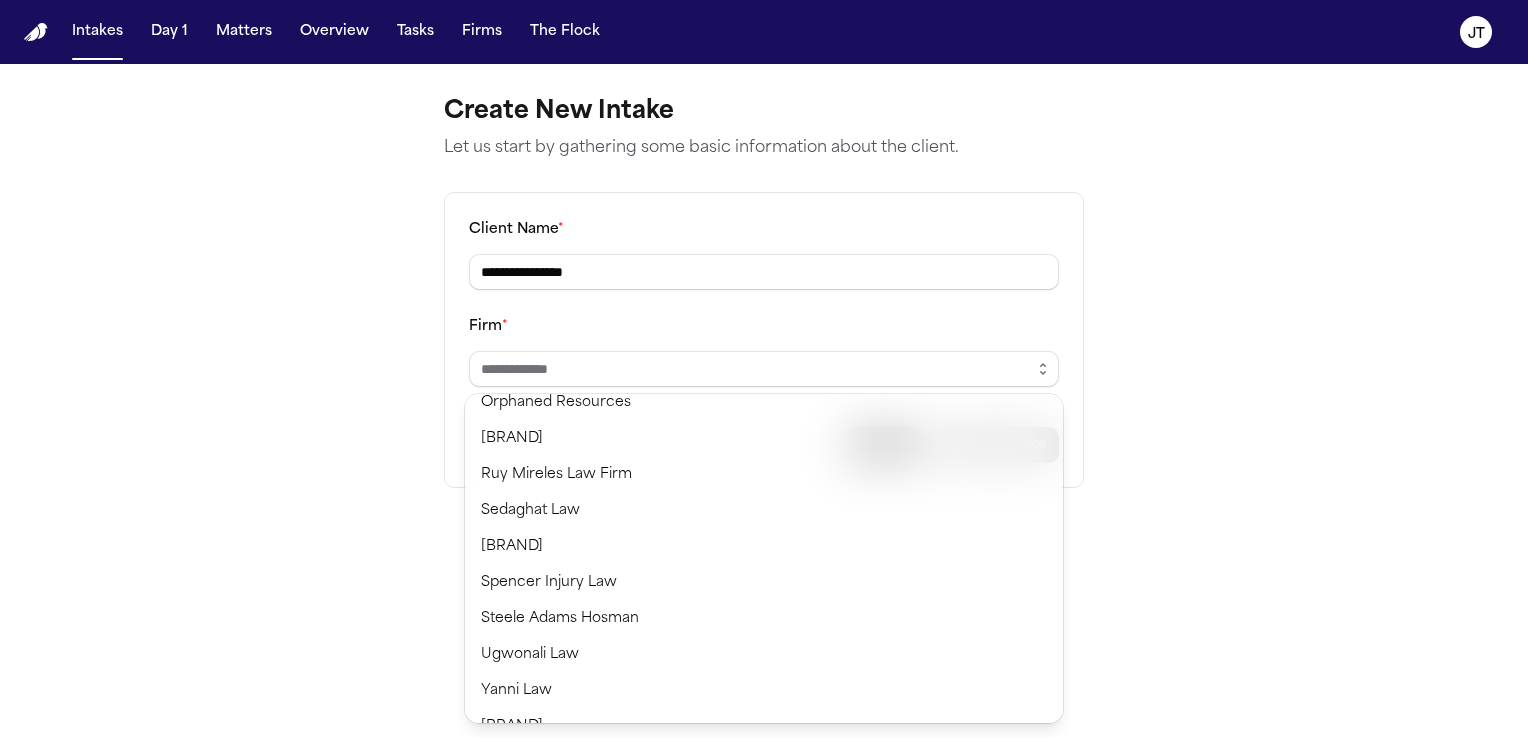 scroll, scrollTop: 1479, scrollLeft: 0, axis: vertical 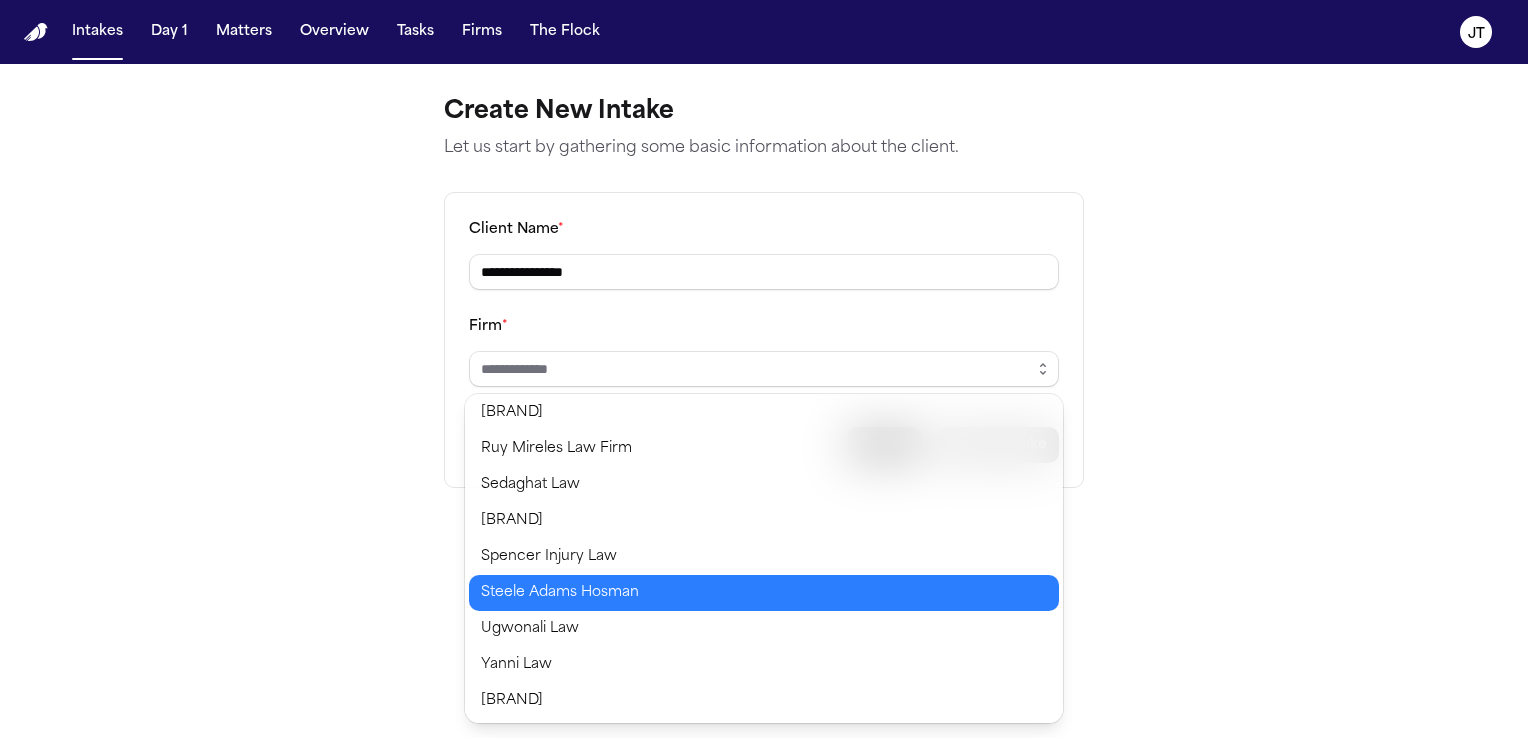 type on "**********" 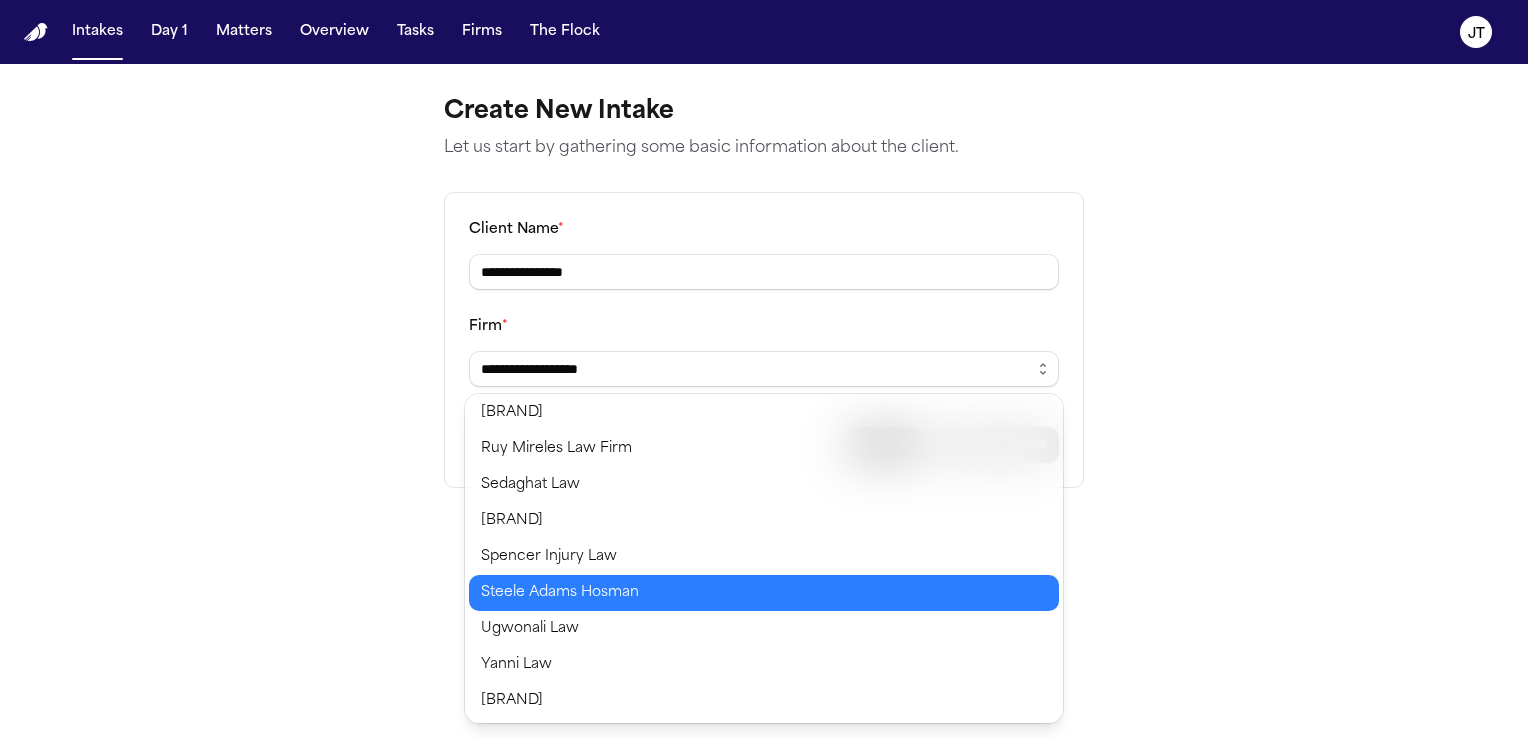 click on "**********" at bounding box center (764, 369) 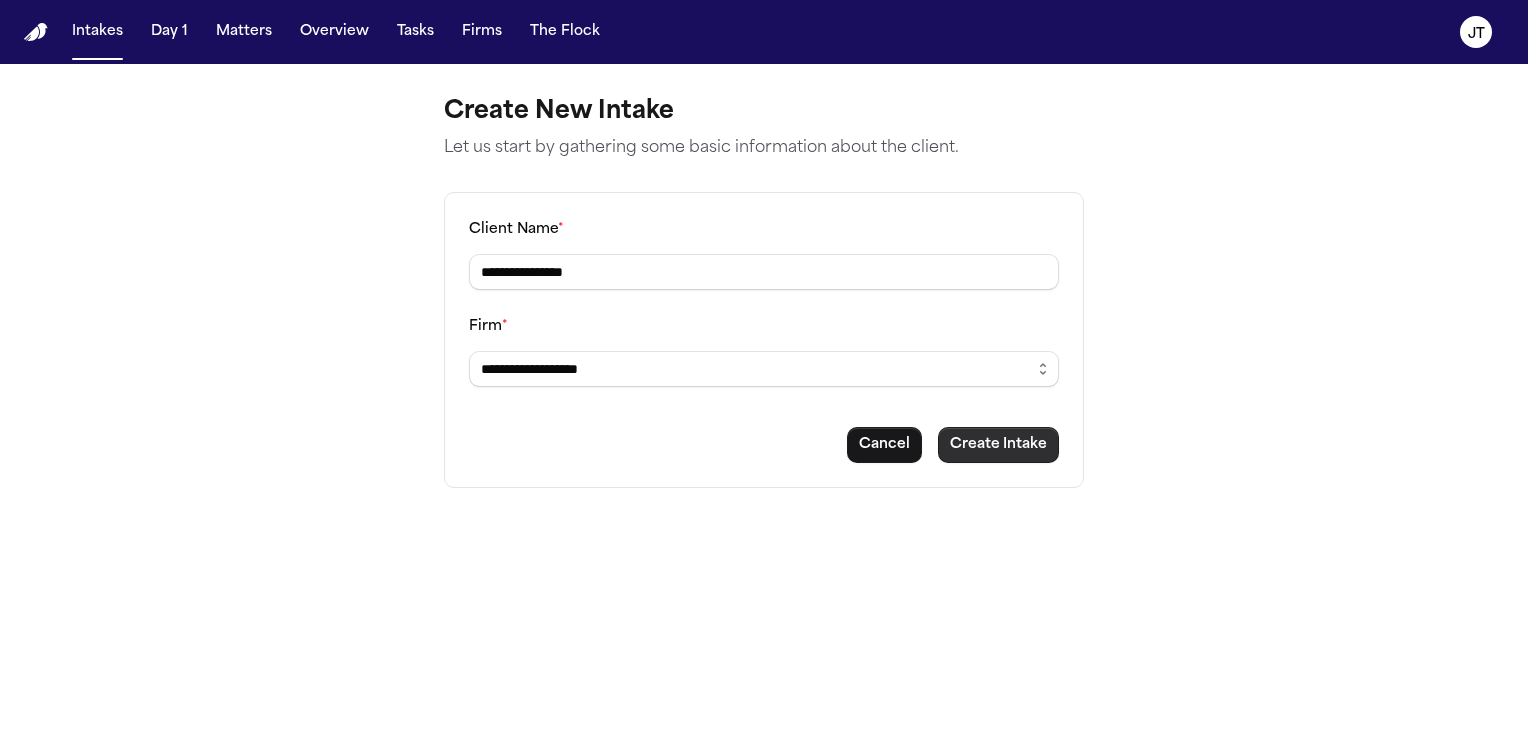 click on "Create Intake" at bounding box center (998, 445) 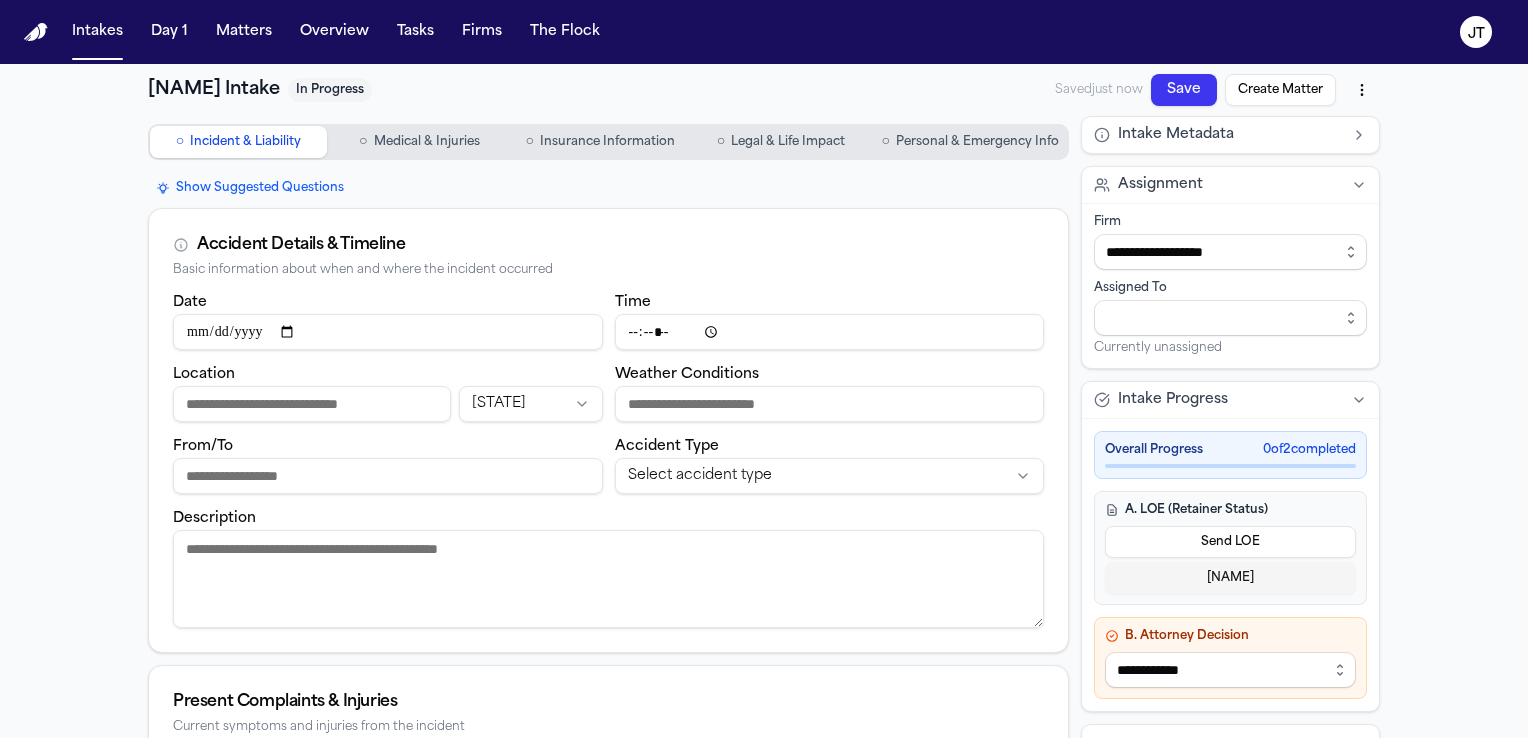 click on "Date" at bounding box center [388, 332] 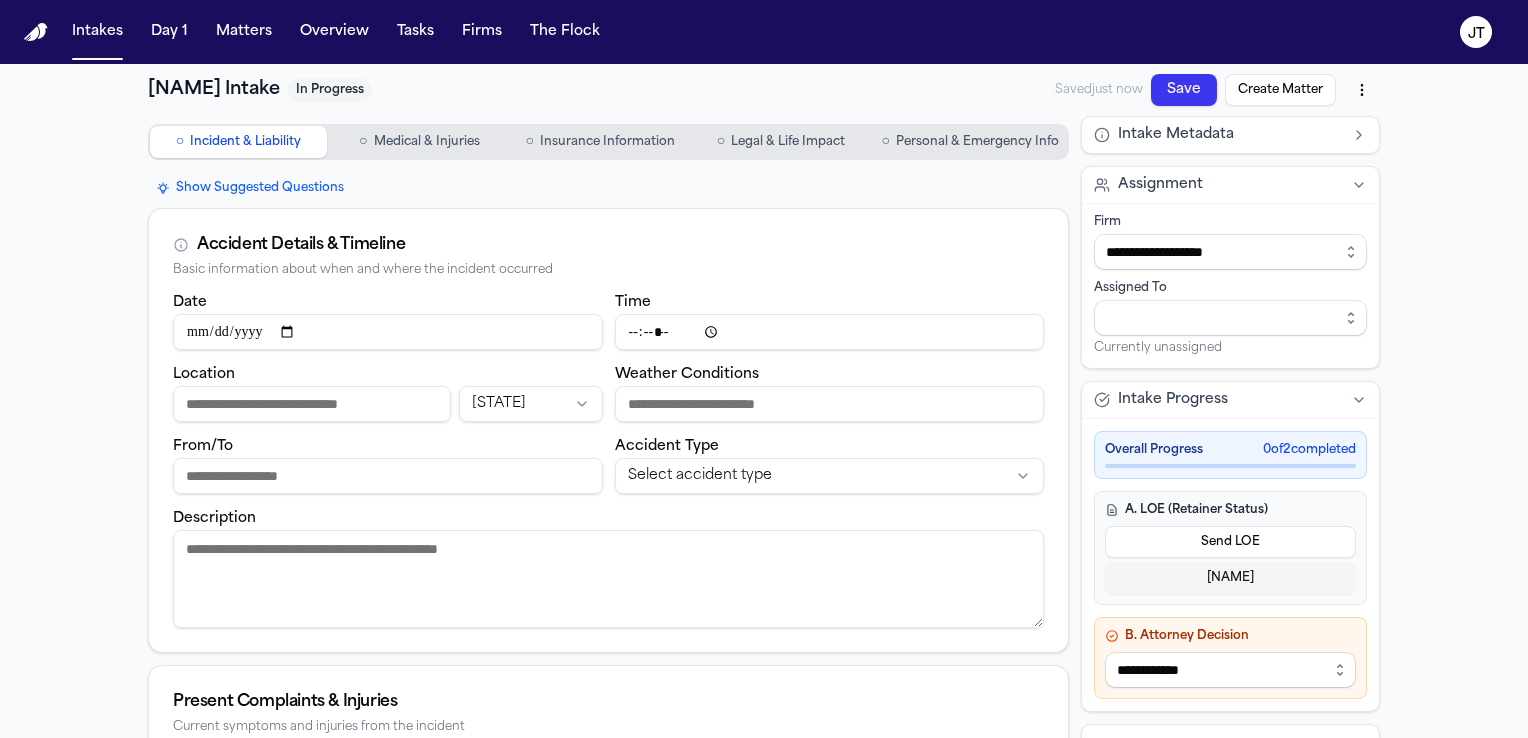 type on "**********" 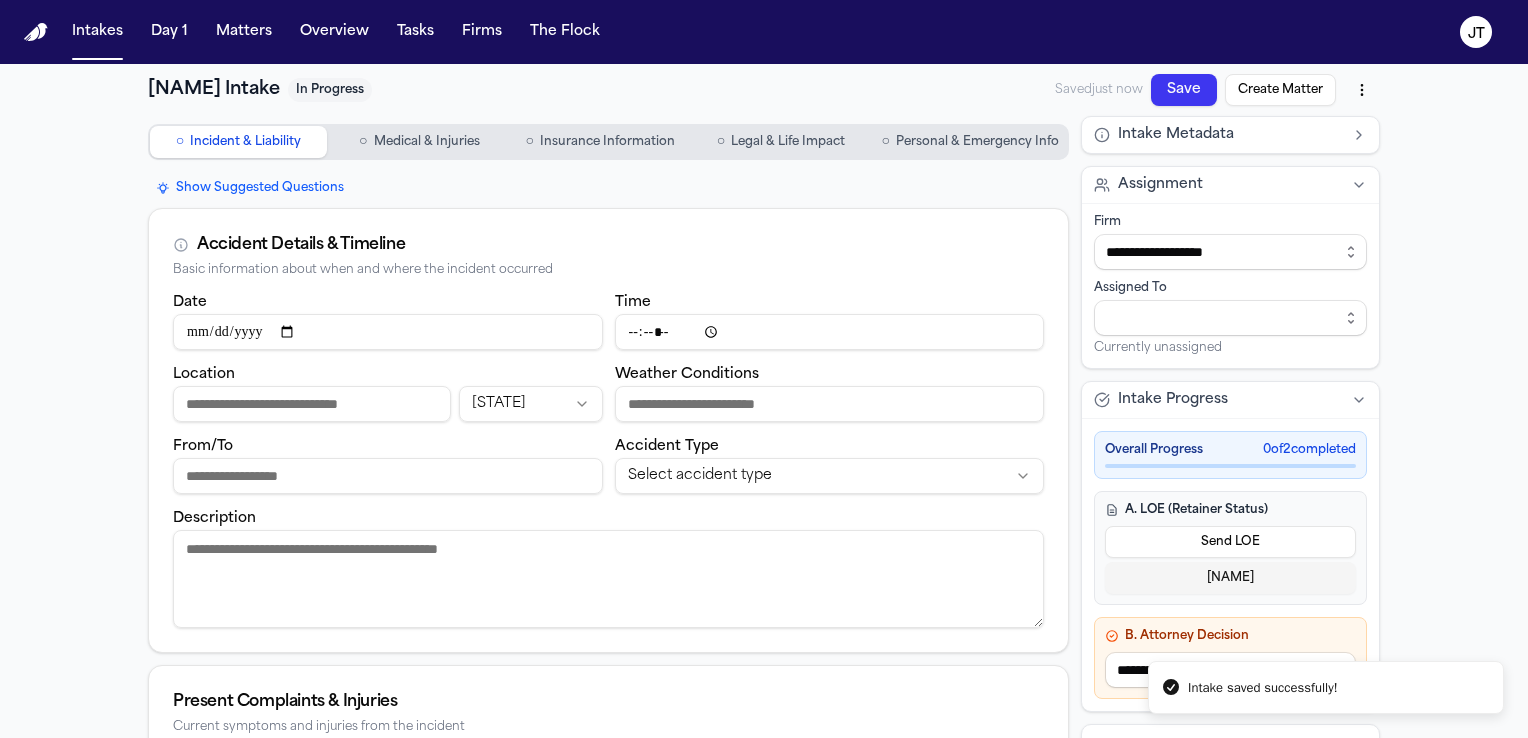 click on "**********" at bounding box center [764, 369] 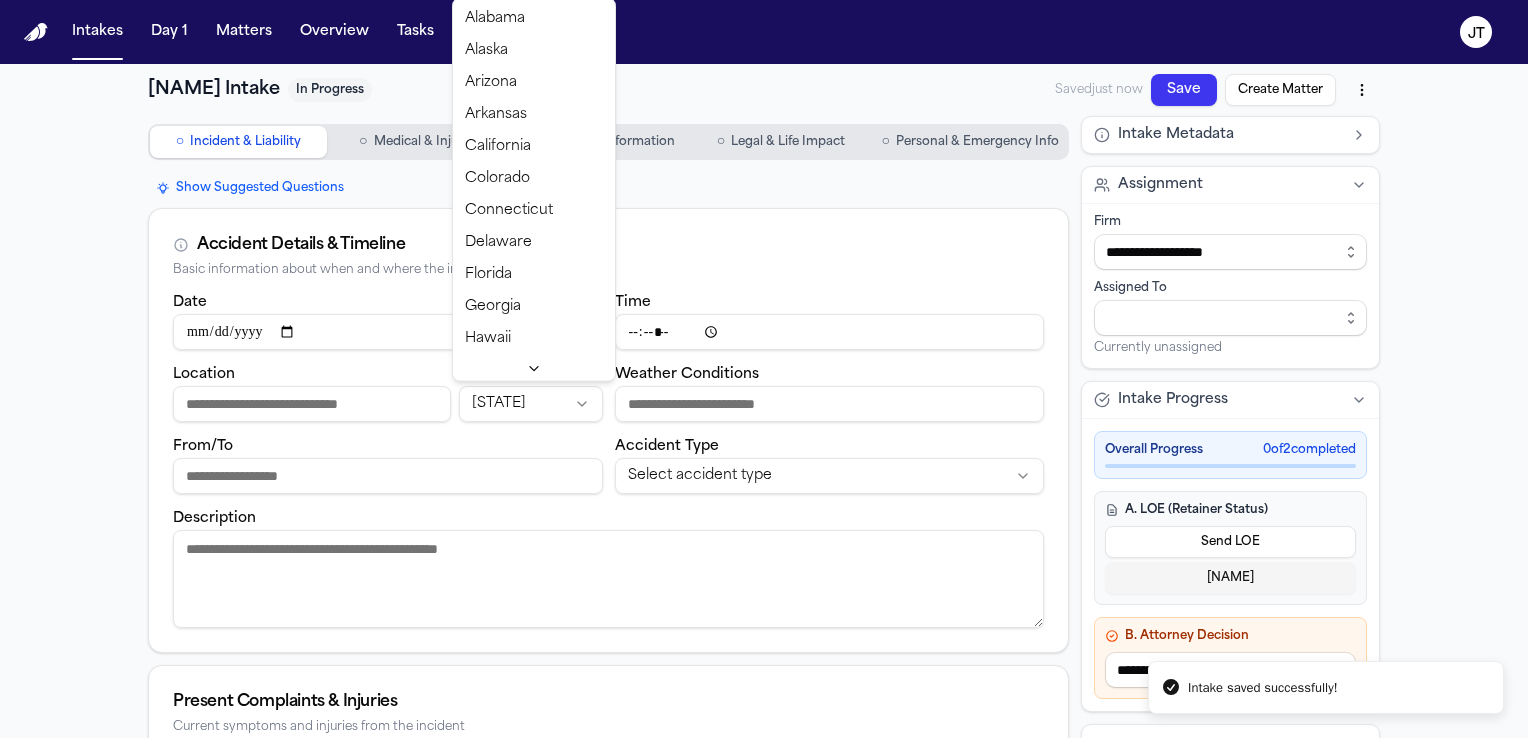 scroll, scrollTop: 1216, scrollLeft: 0, axis: vertical 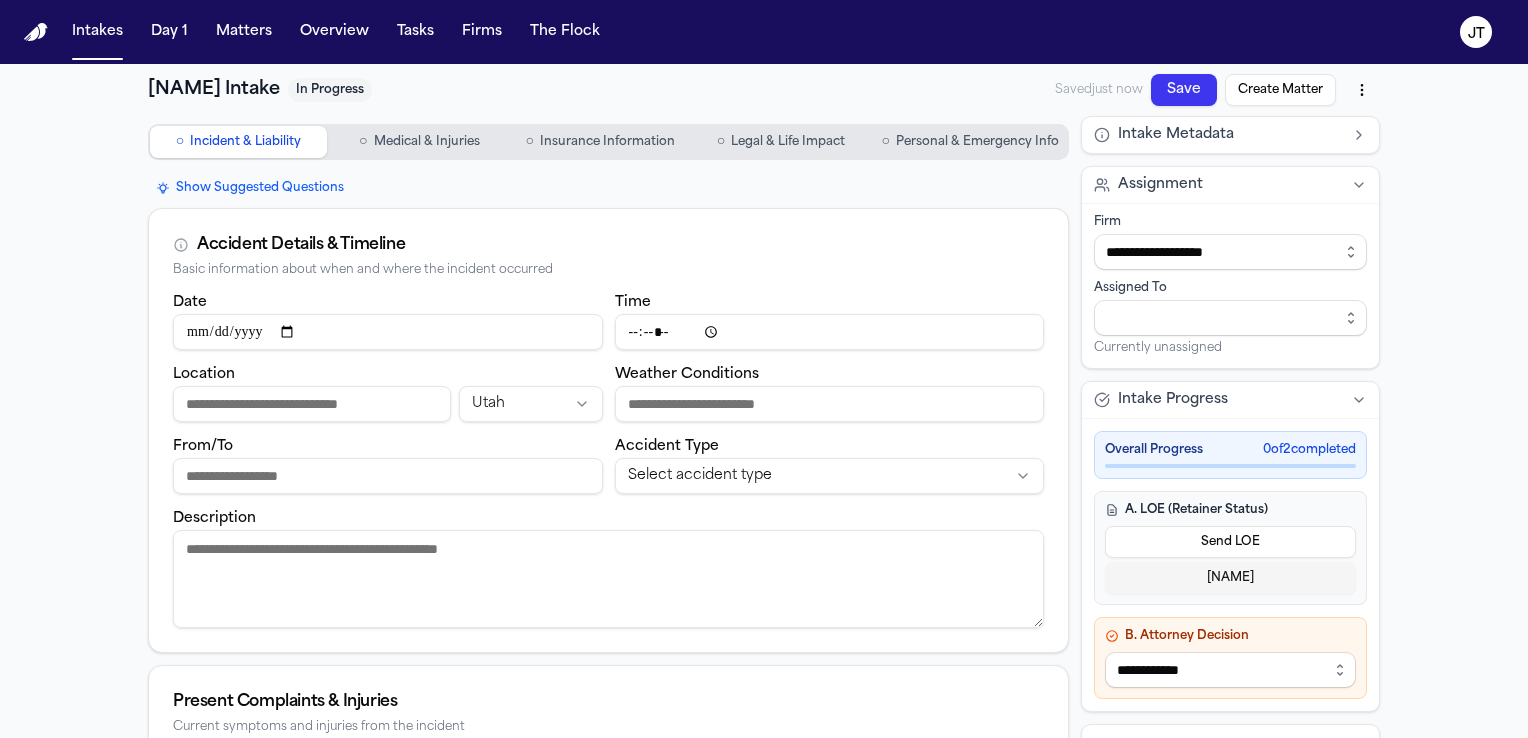 click on "**********" at bounding box center [764, 369] 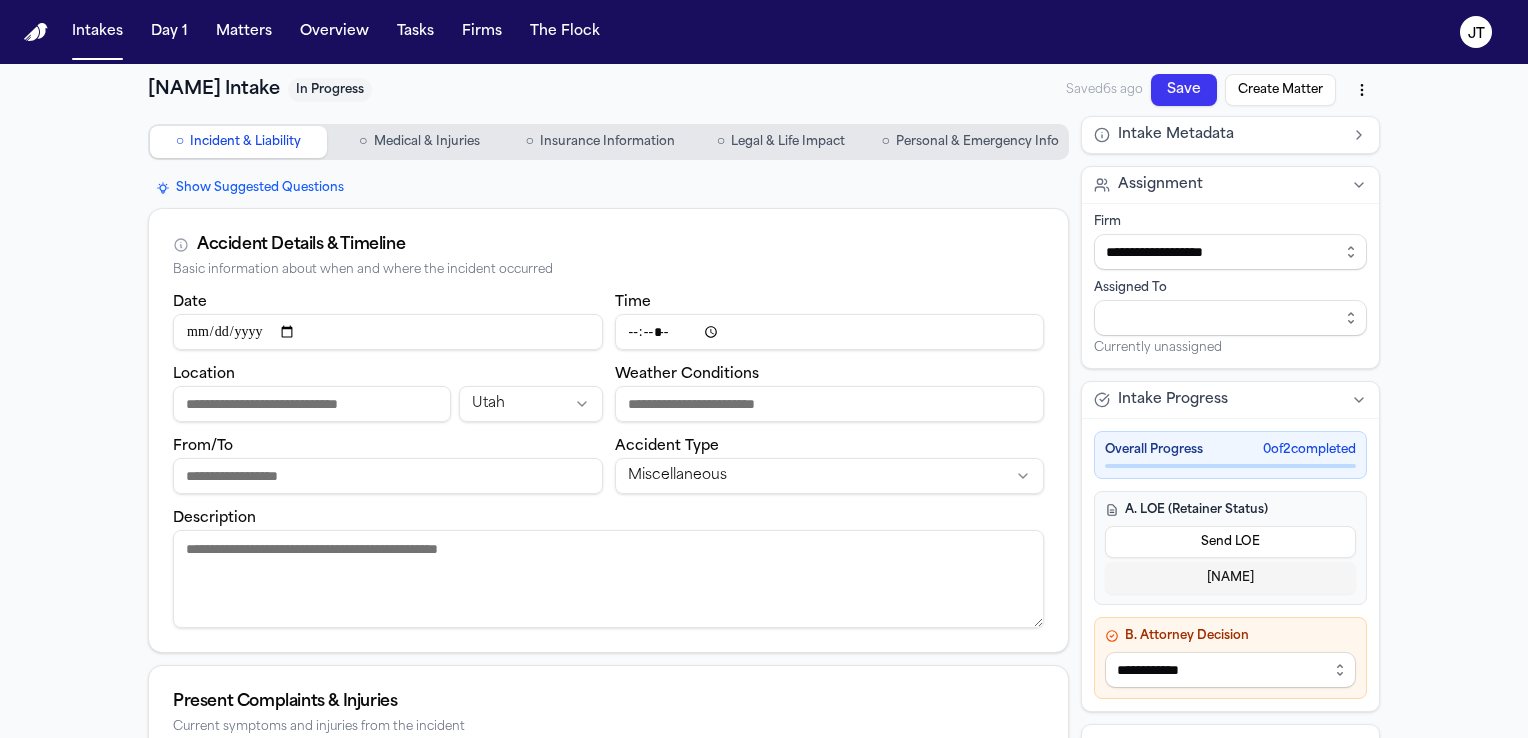click on "Description" at bounding box center [608, 579] 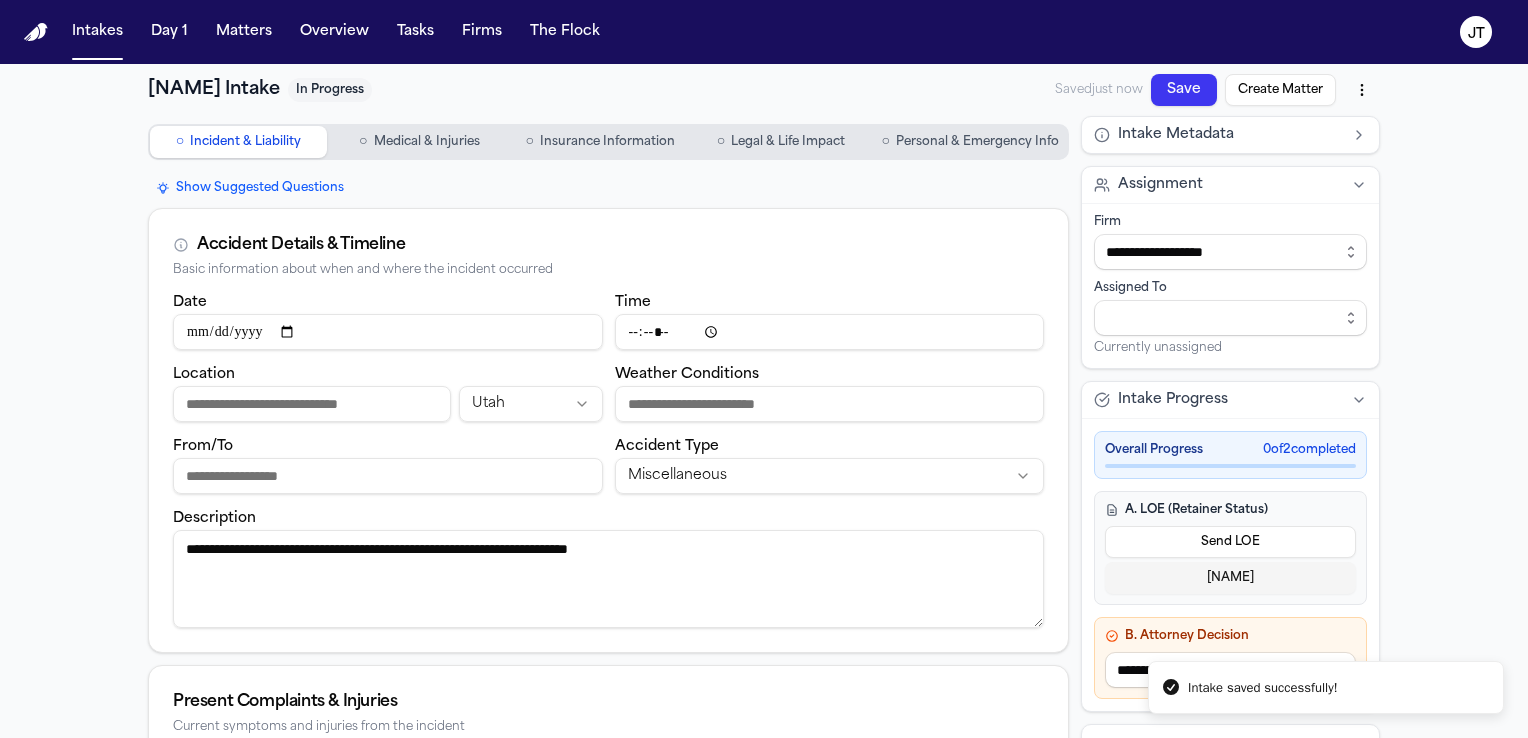 drag, startPoint x: 579, startPoint y: 548, endPoint x: 599, endPoint y: 564, distance: 25.612497 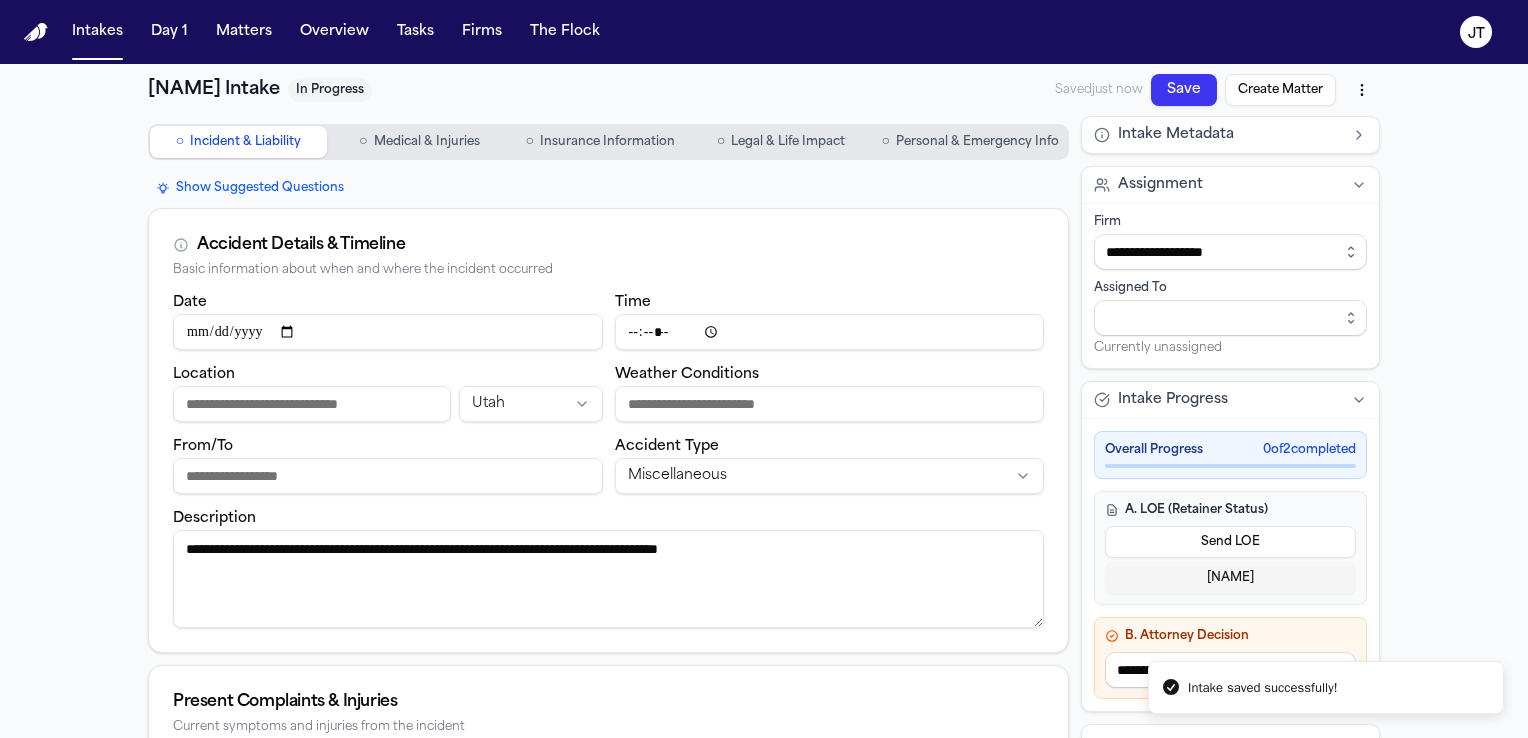 drag, startPoint x: 598, startPoint y: 546, endPoint x: 619, endPoint y: 542, distance: 21.377558 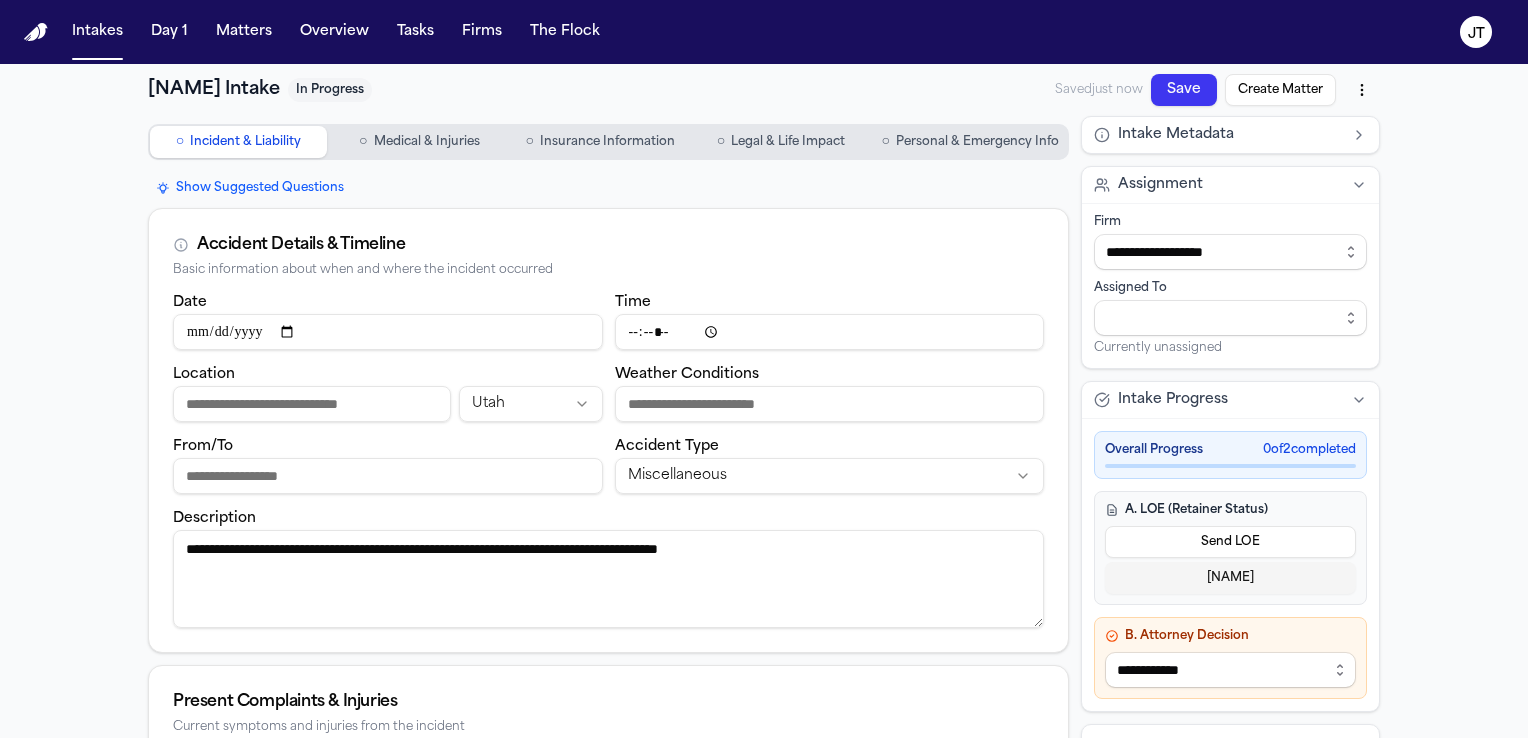 click on "**********" at bounding box center [608, 579] 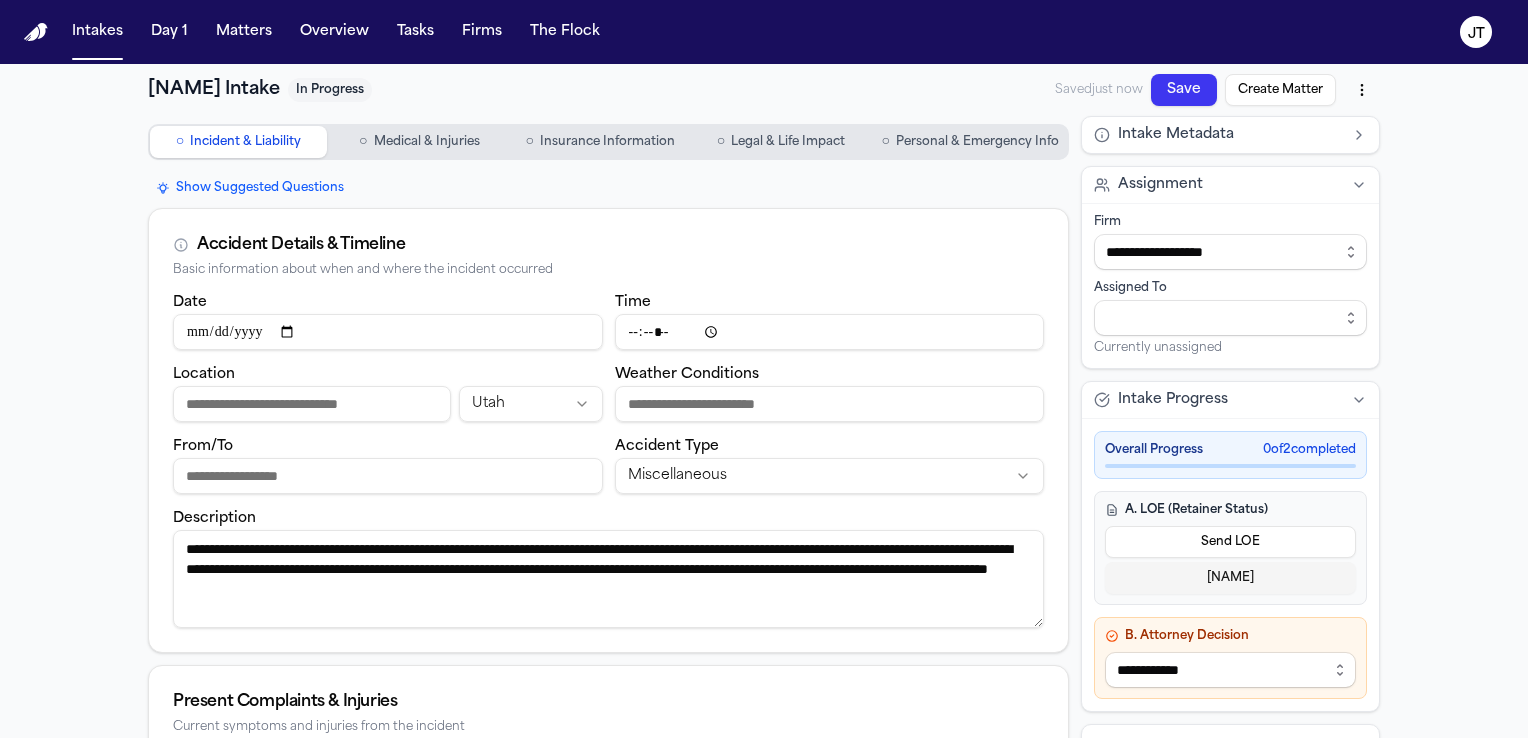 click on "**********" at bounding box center (608, 579) 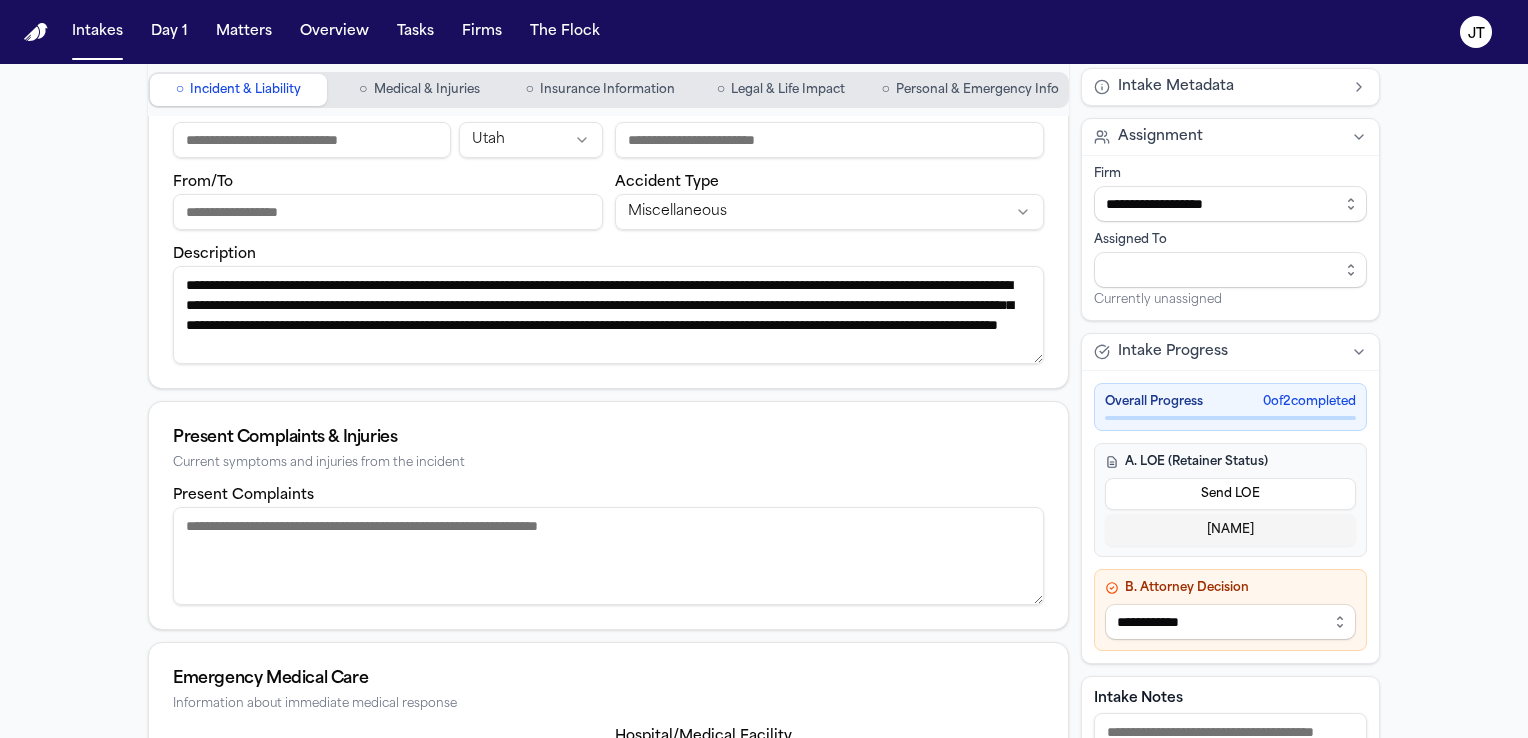 scroll, scrollTop: 300, scrollLeft: 0, axis: vertical 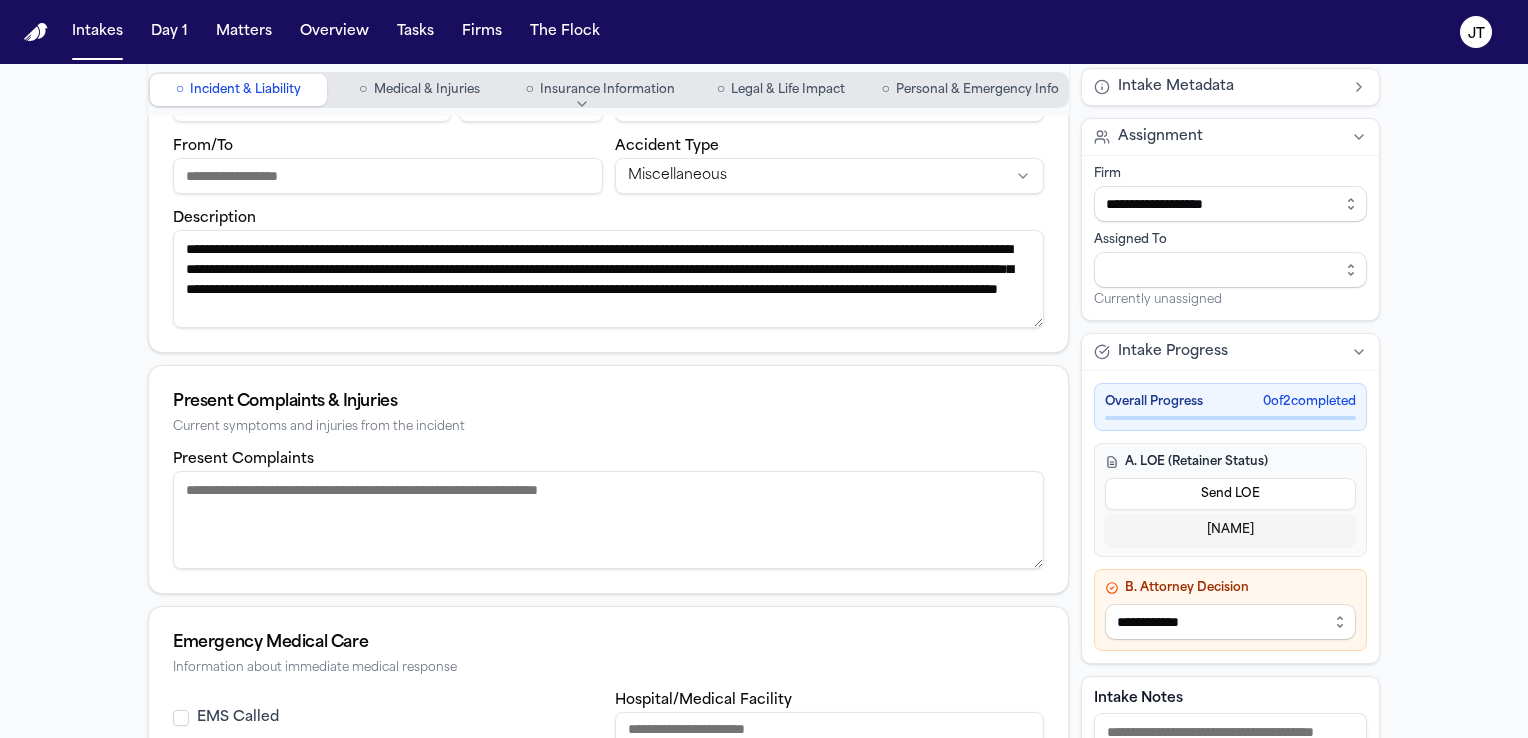 type on "**********" 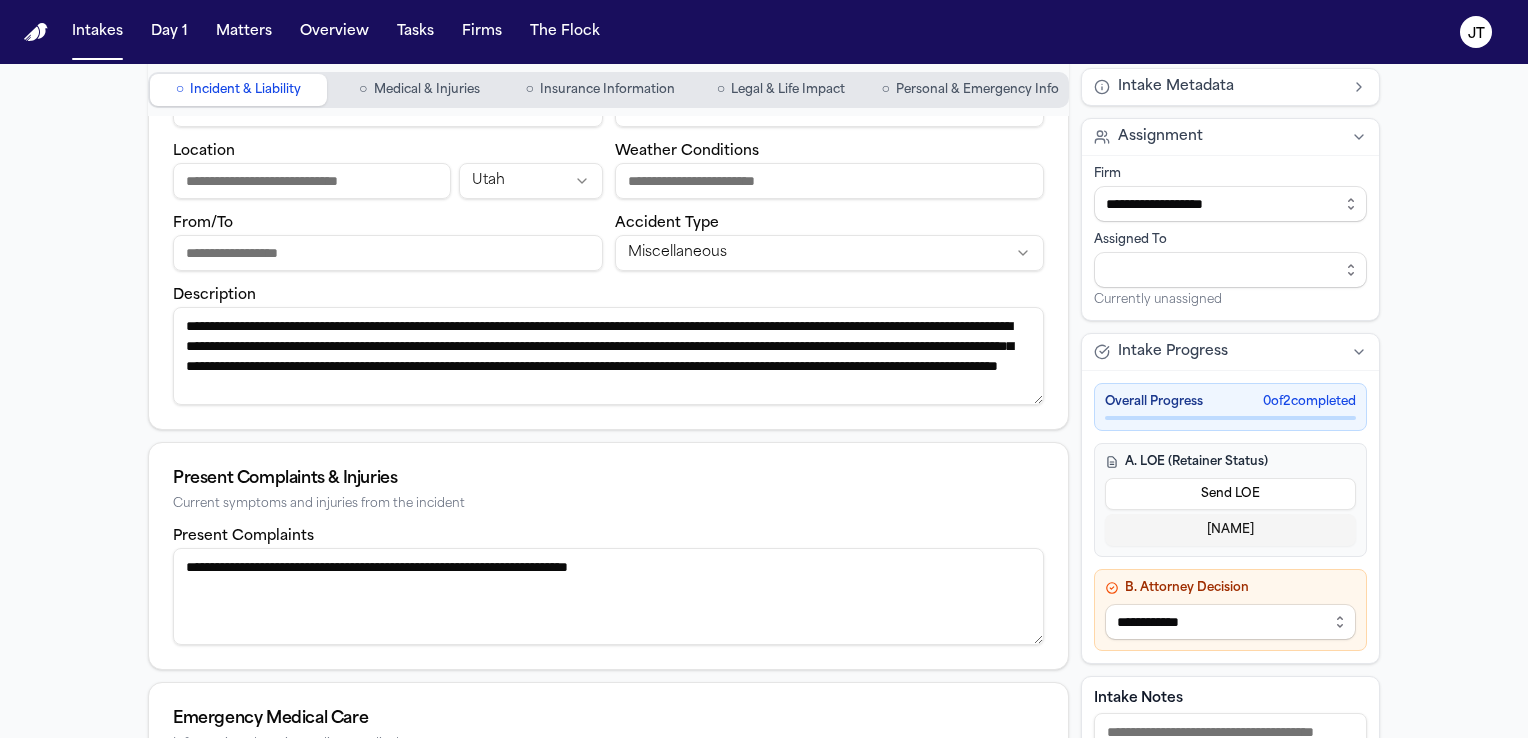 scroll, scrollTop: 100, scrollLeft: 0, axis: vertical 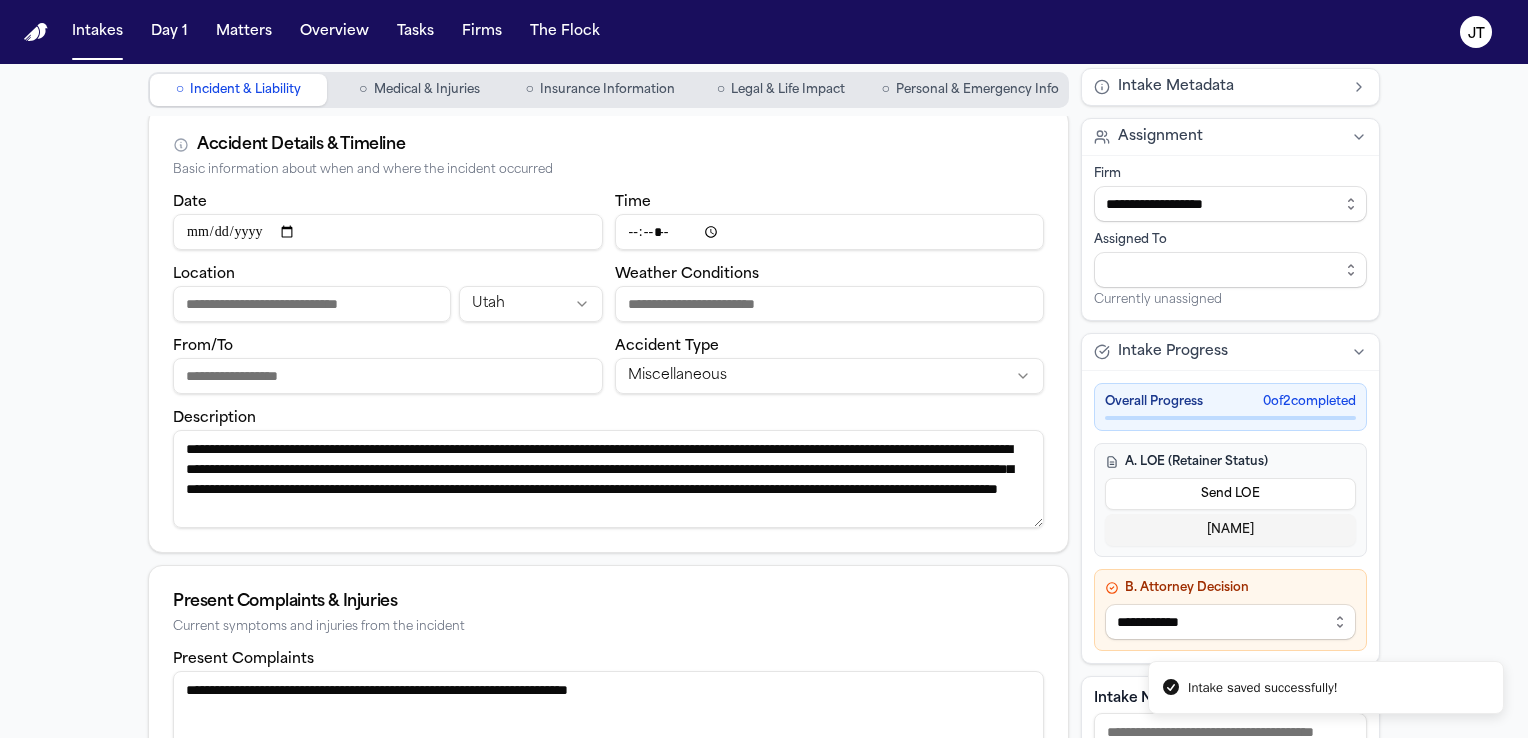 type on "**********" 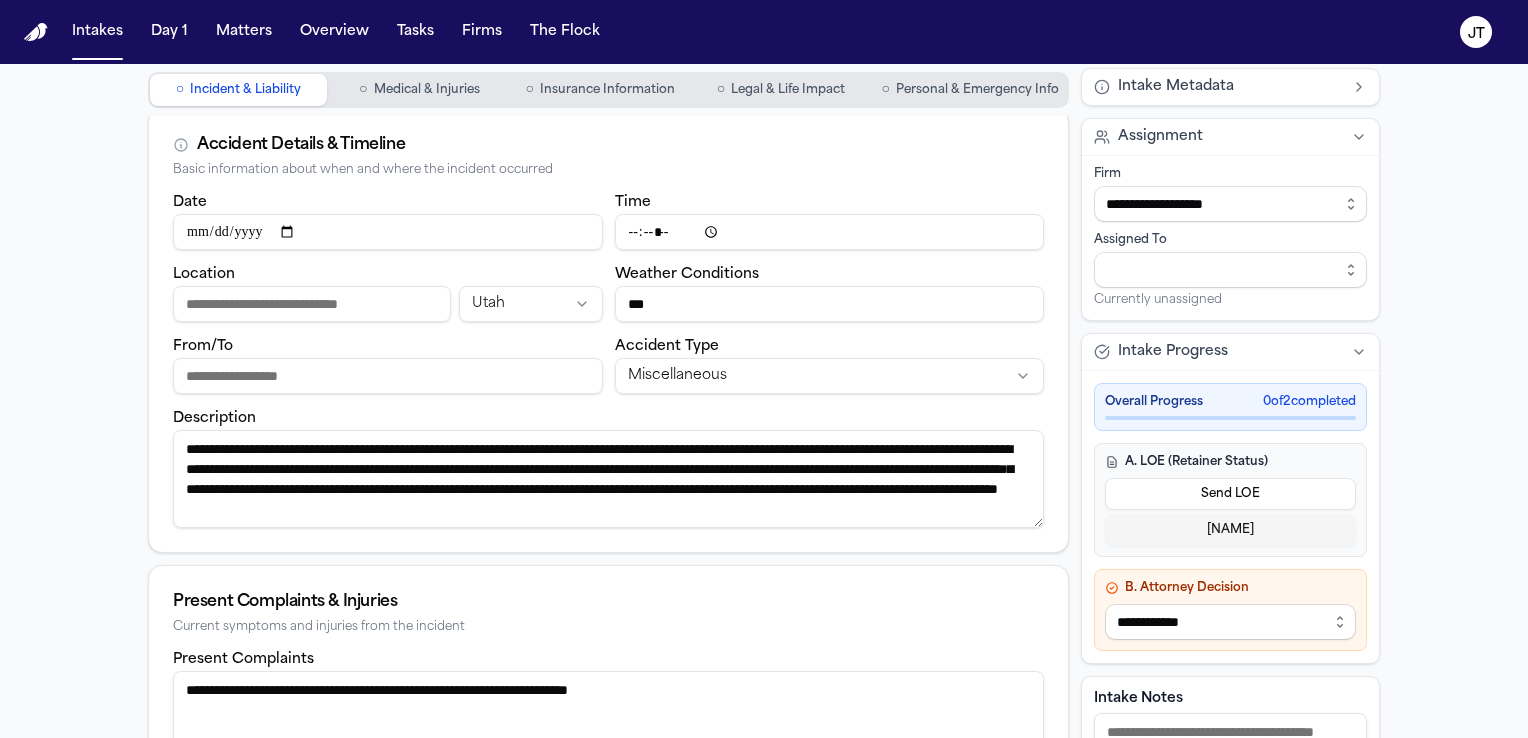 type on "***" 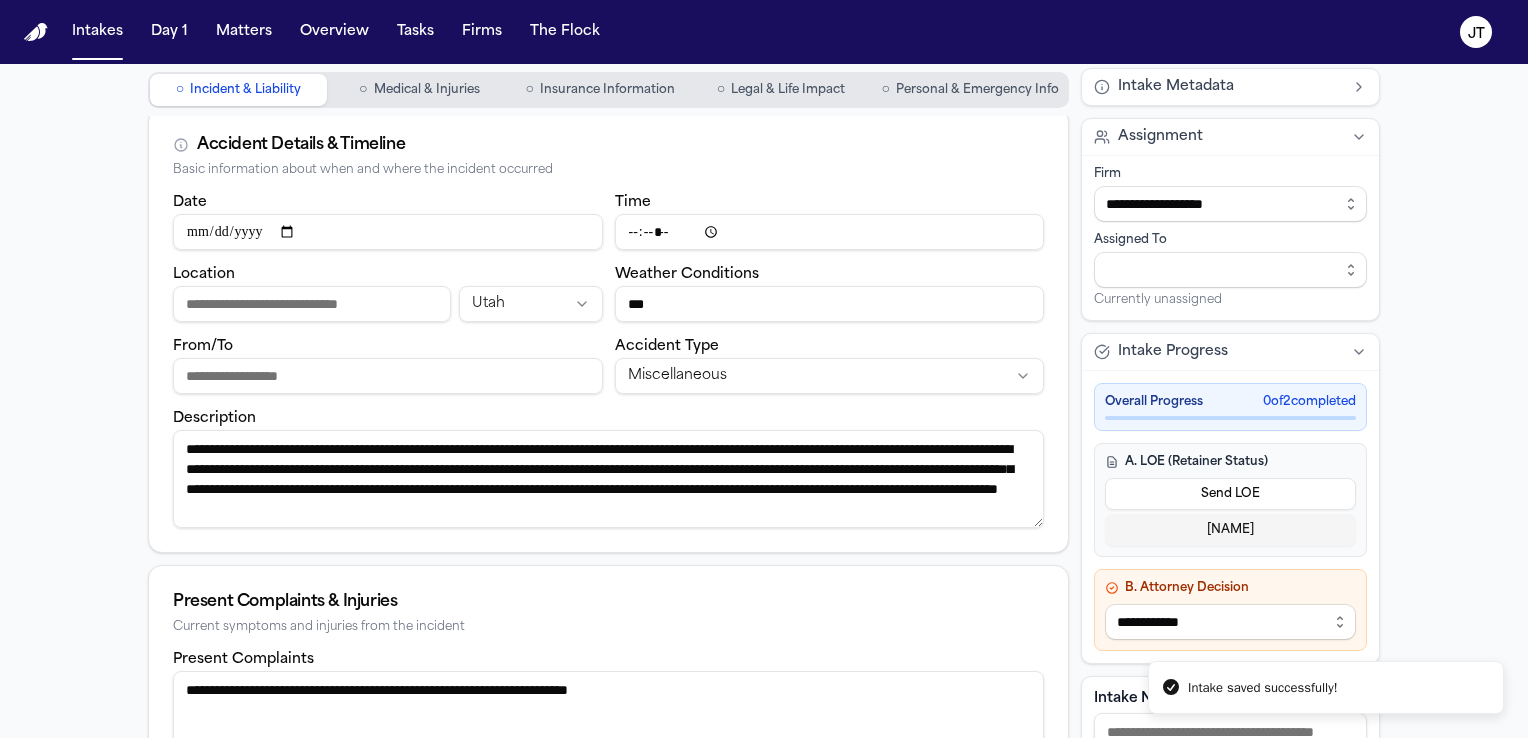 paste on "**********" 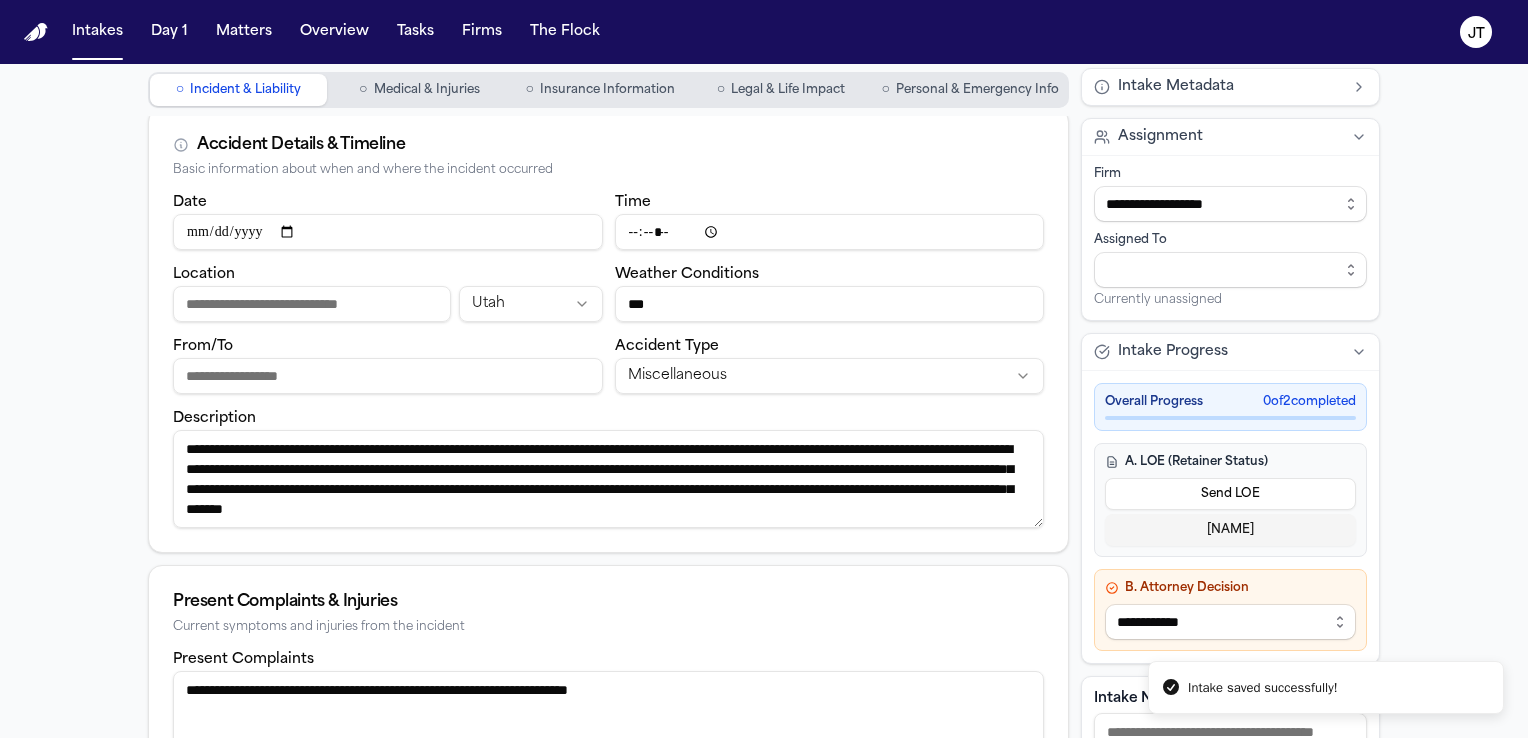 drag, startPoint x: 694, startPoint y: 448, endPoint x: 566, endPoint y: 448, distance: 128 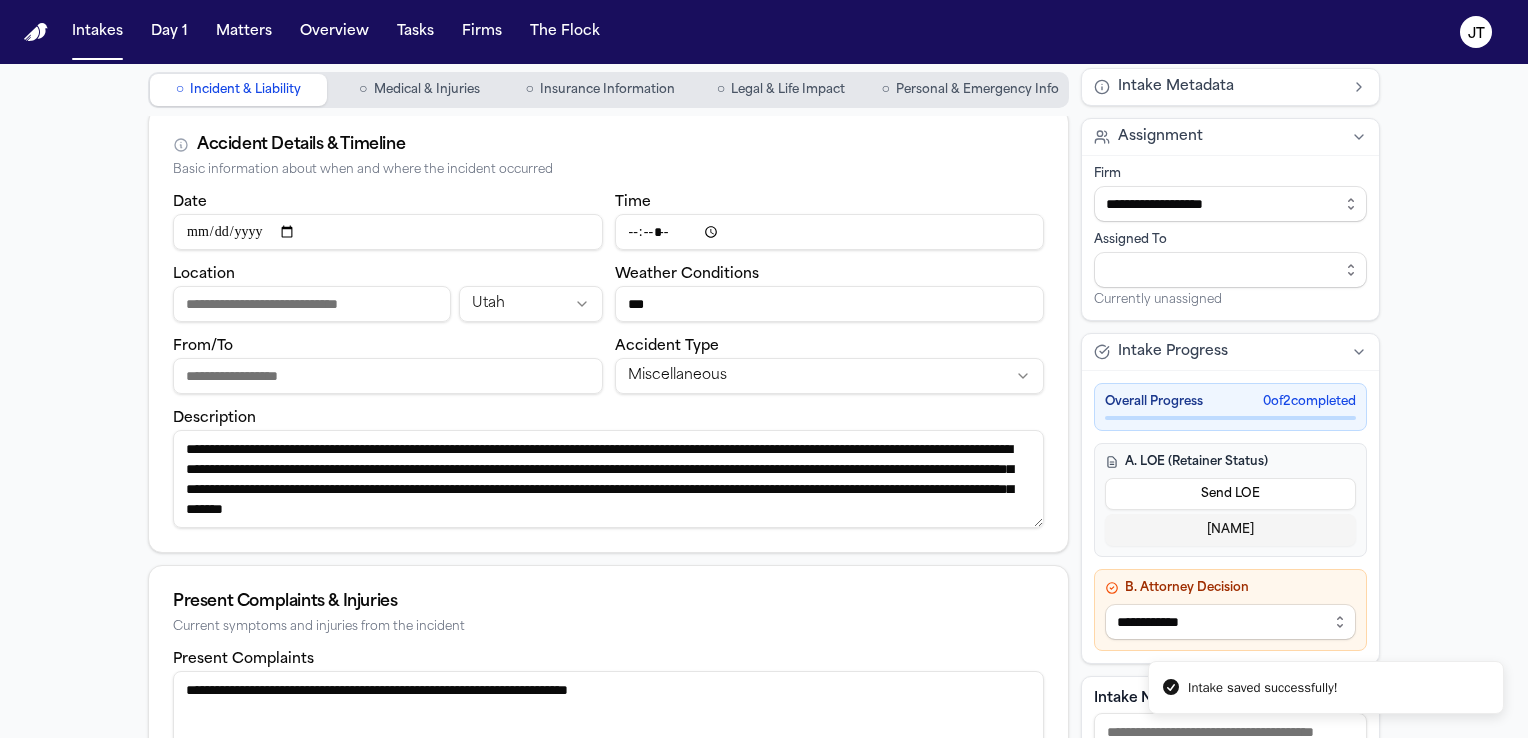 click on "**********" at bounding box center (608, 479) 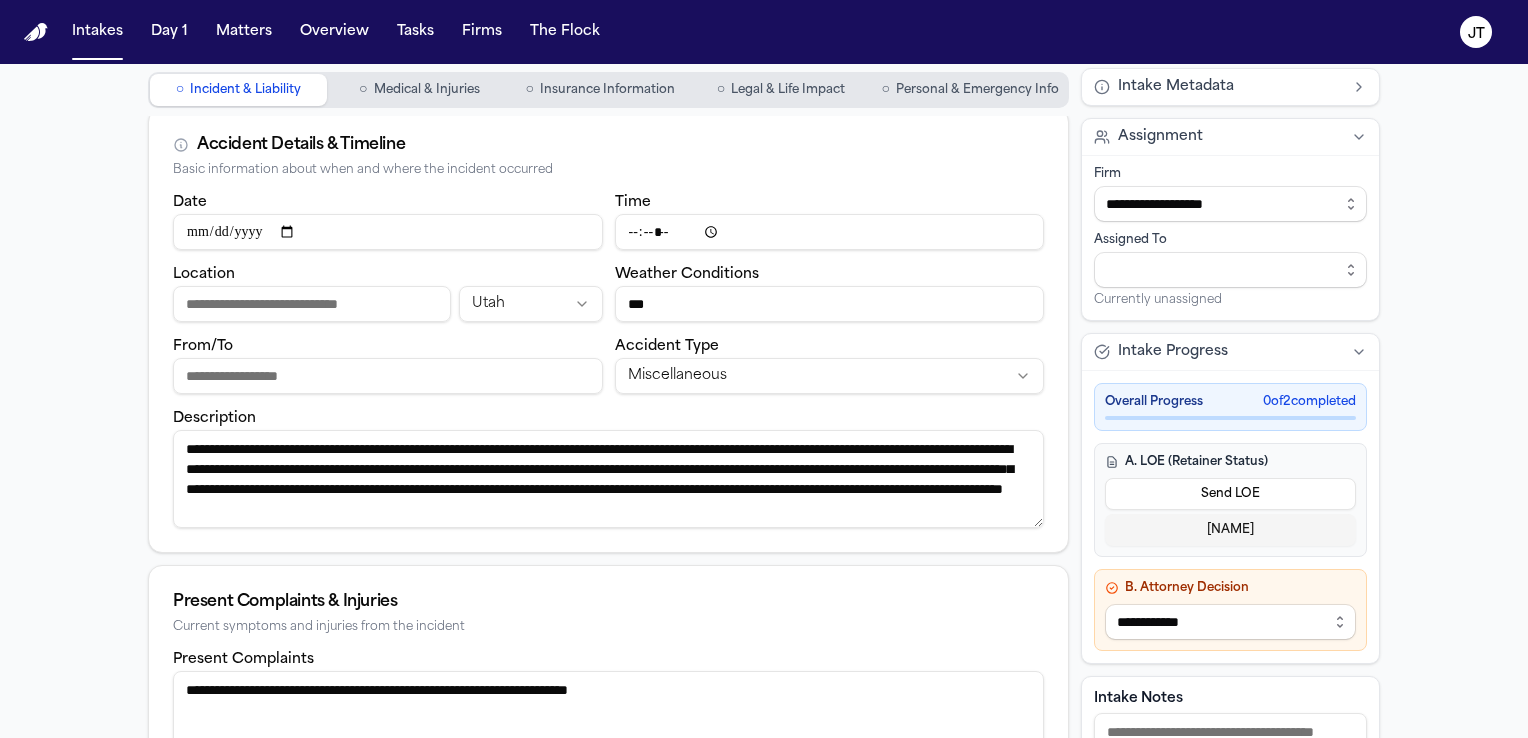 drag, startPoint x: 746, startPoint y: 474, endPoint x: 804, endPoint y: 462, distance: 59.22837 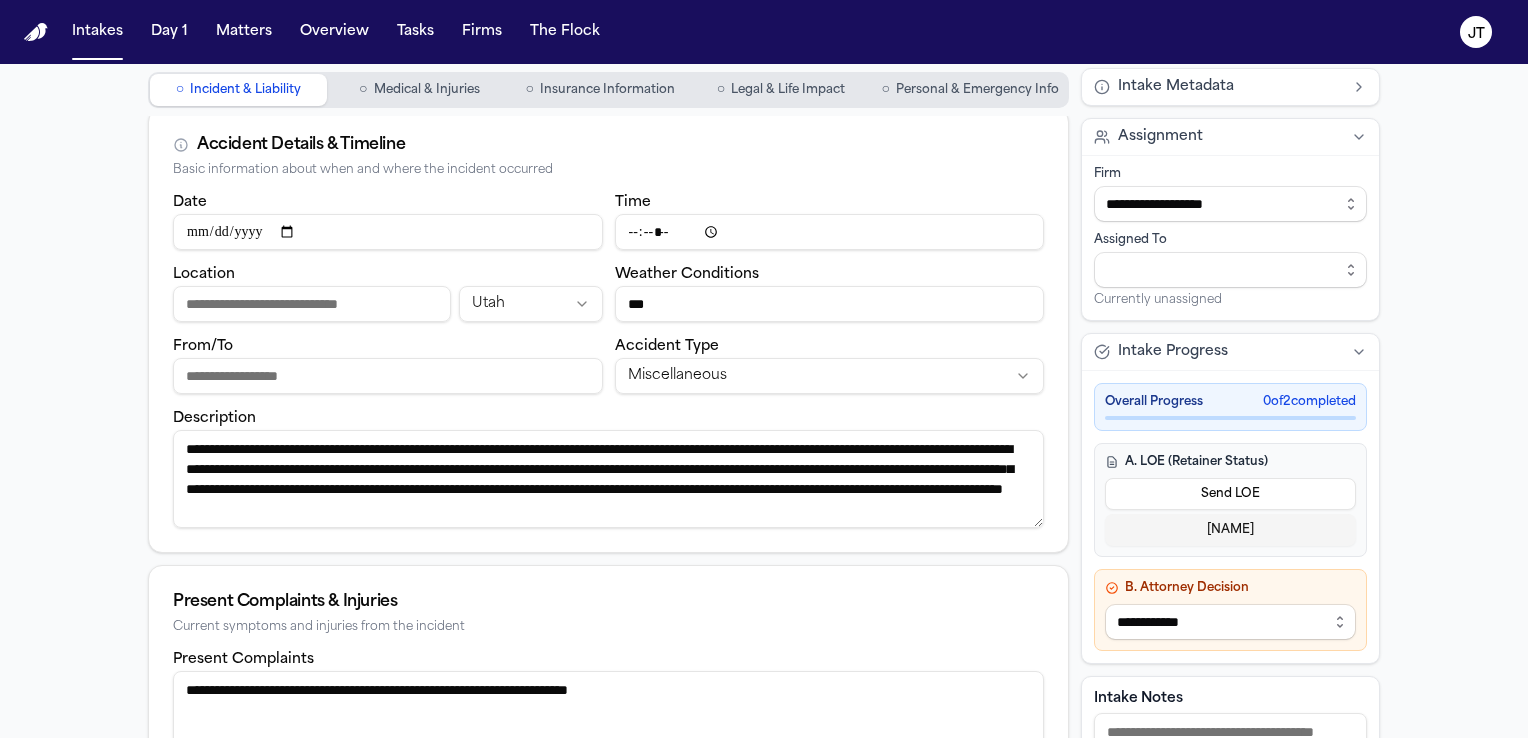 click on "**********" at bounding box center (608, 479) 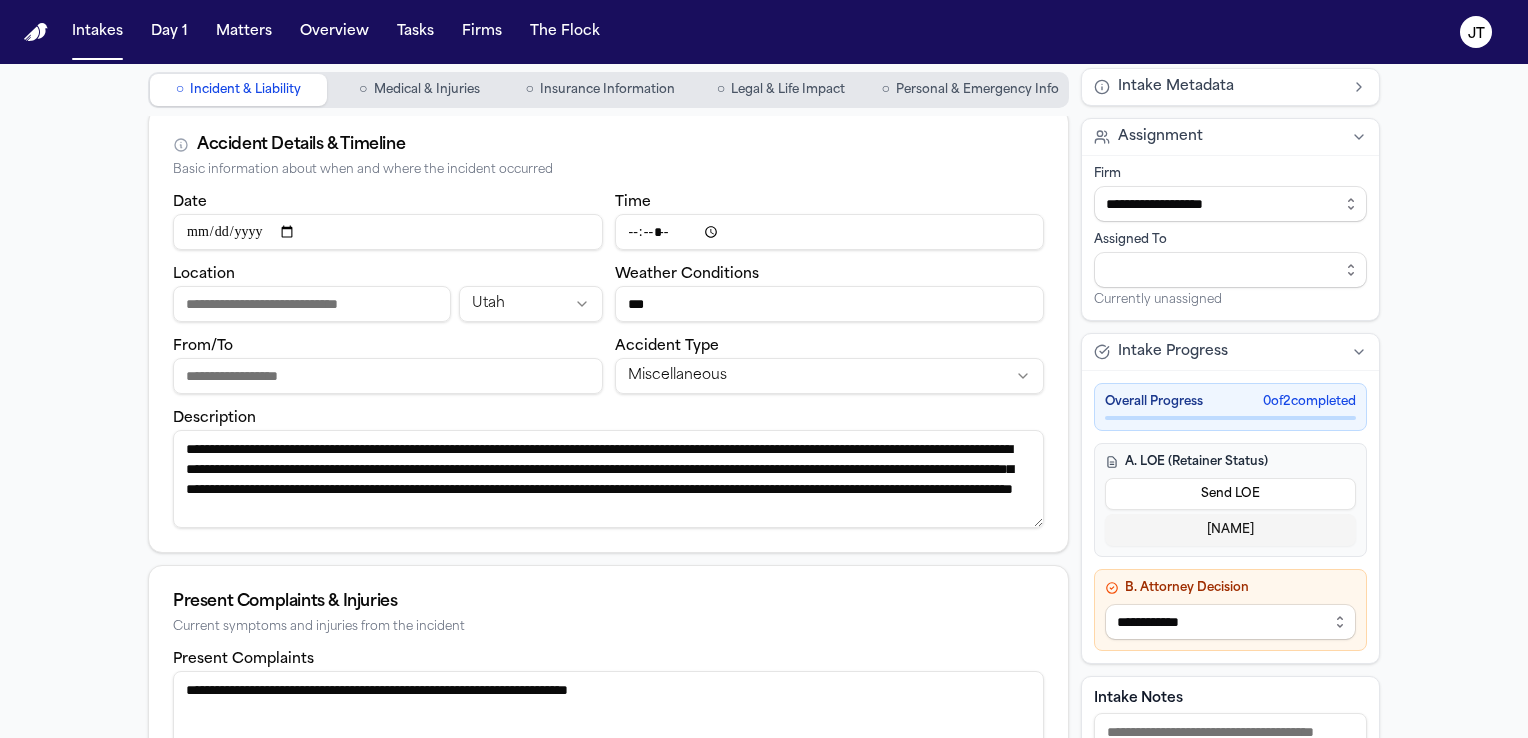 click on "**********" at bounding box center (608, 479) 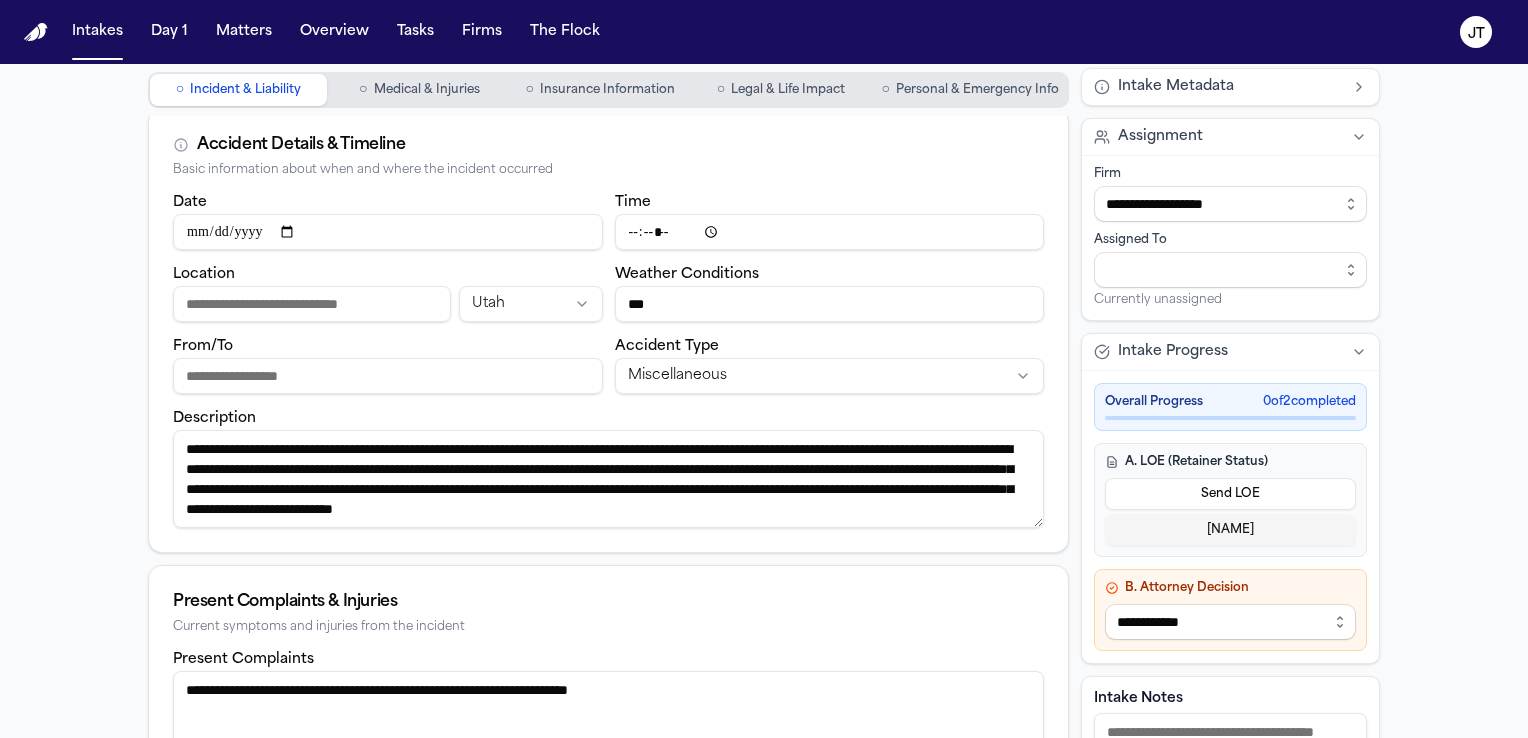 scroll, scrollTop: 20, scrollLeft: 0, axis: vertical 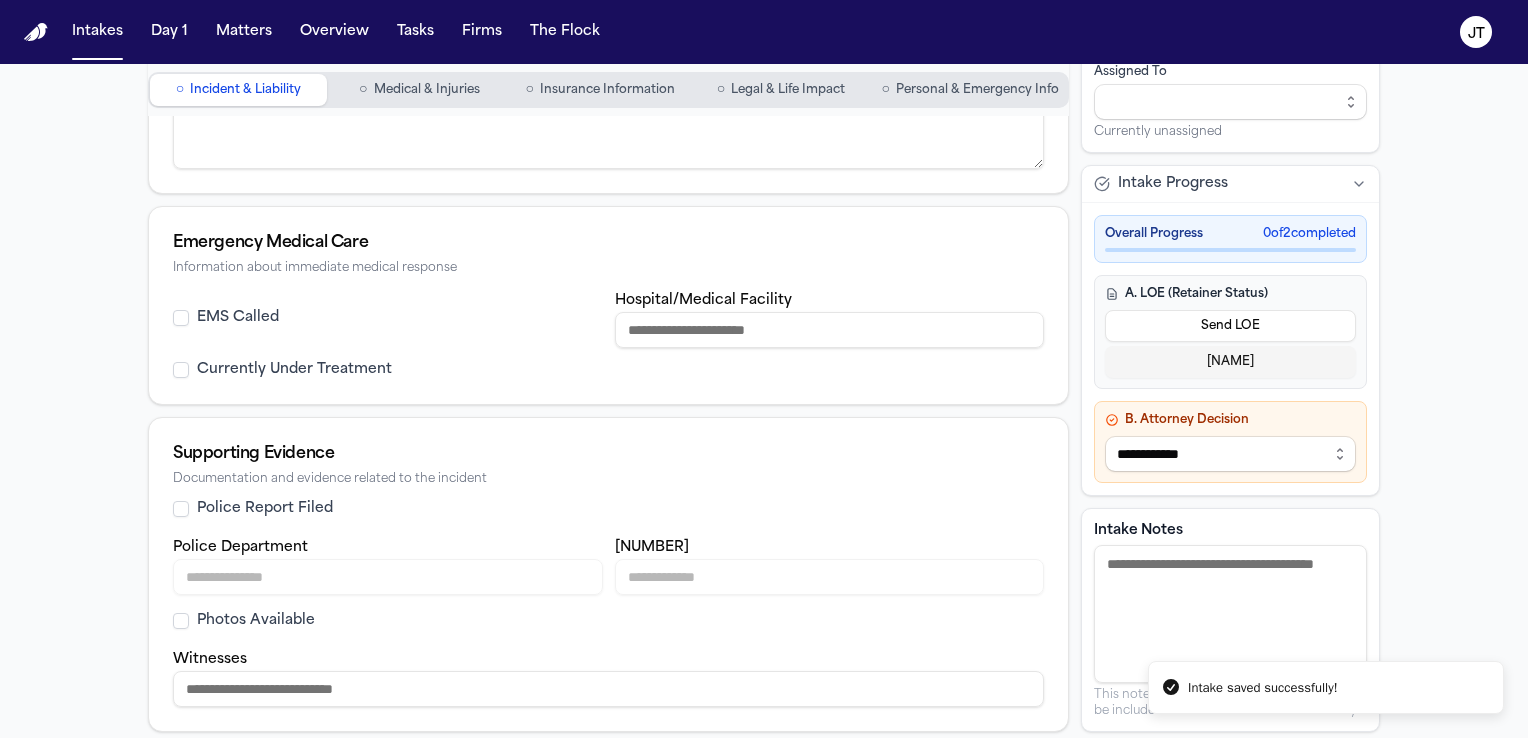 type on "**********" 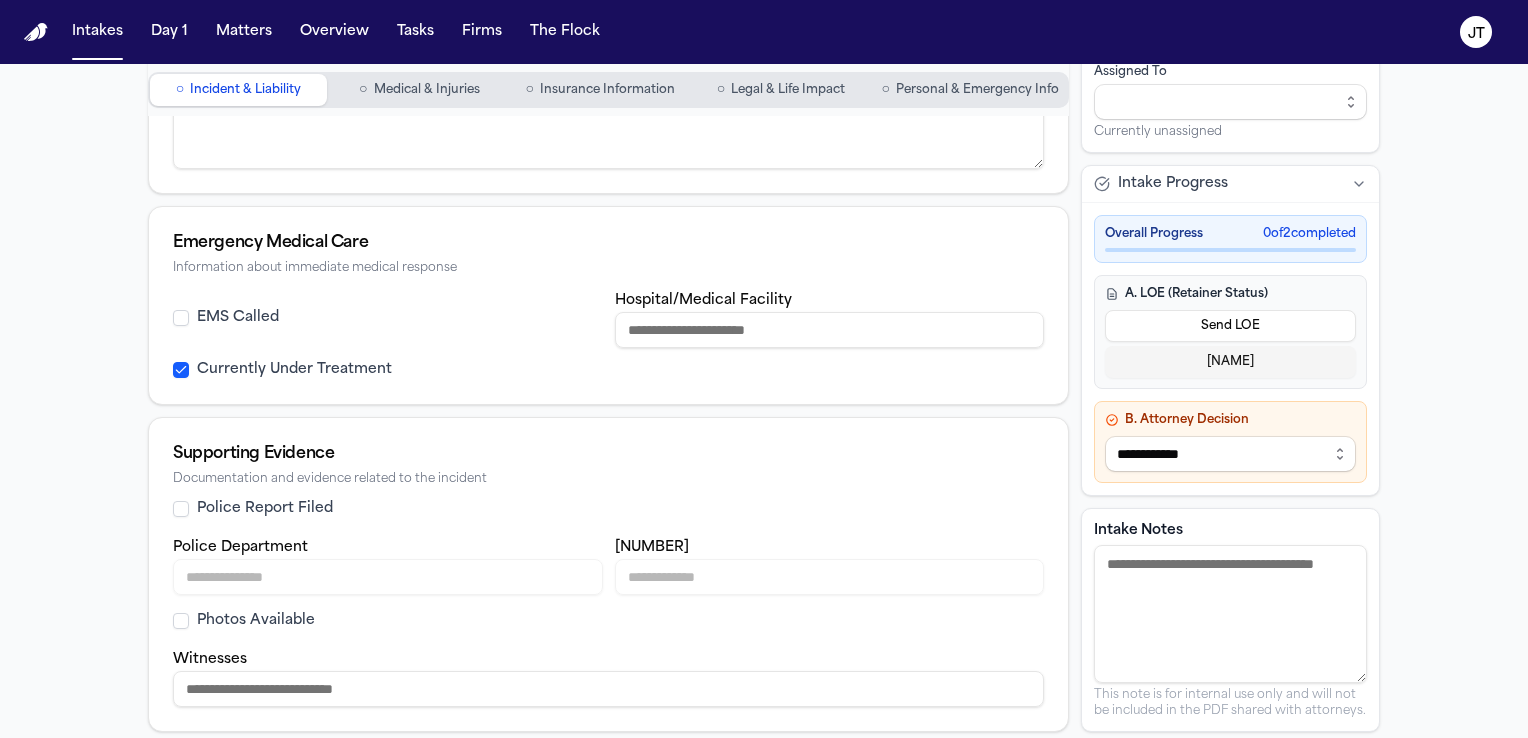 click on "Photos Available" at bounding box center (181, 621) 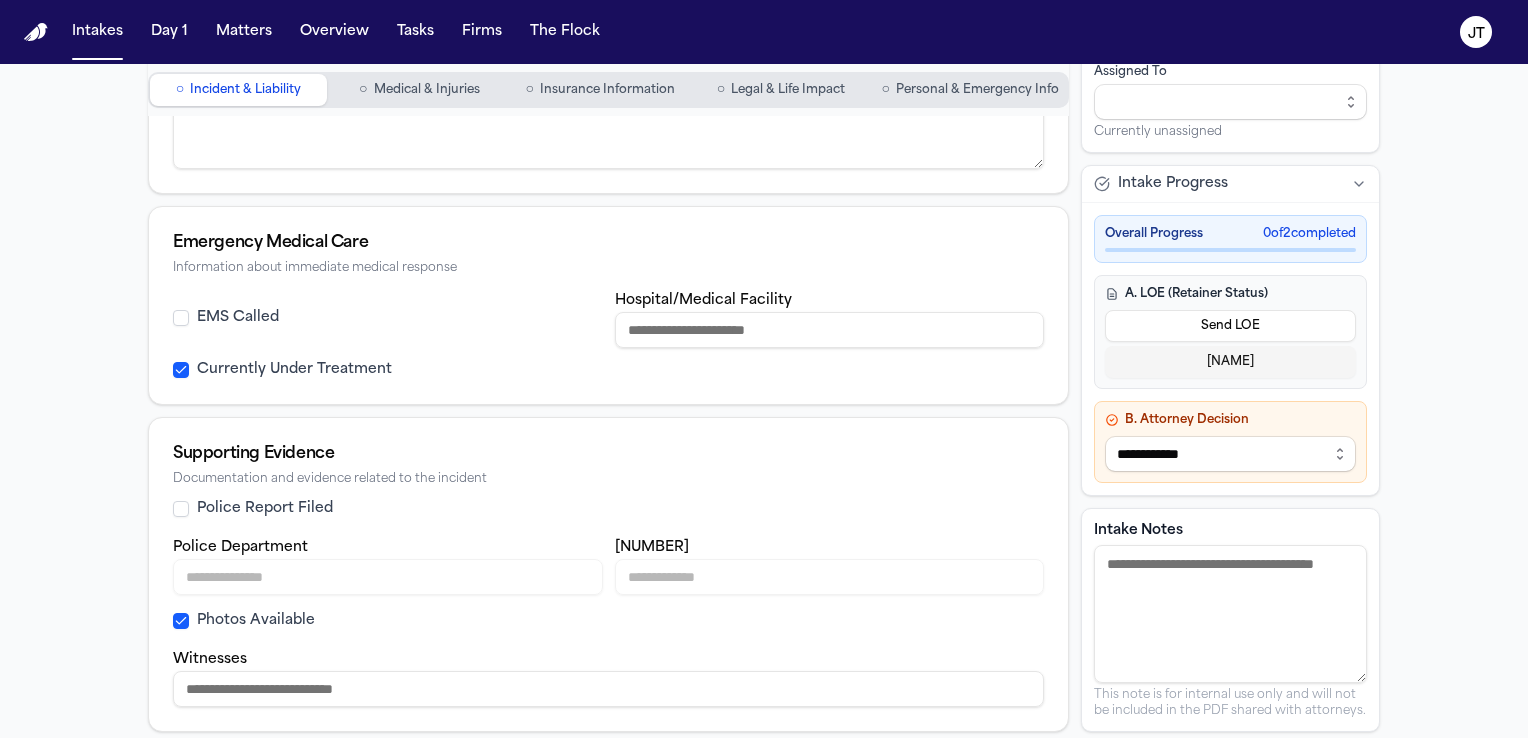 click on "Witnesses" at bounding box center (608, 689) 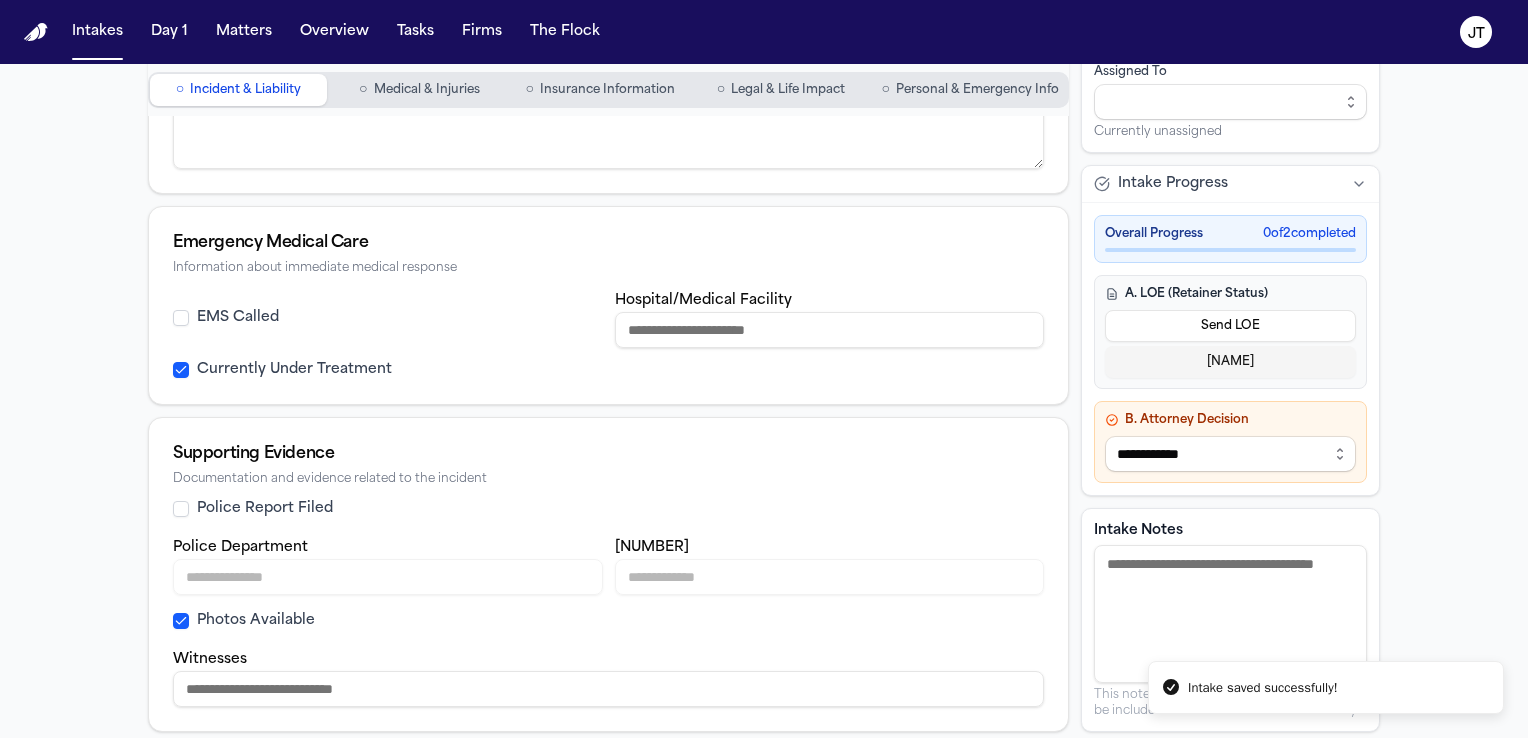 click on "Witnesses" at bounding box center [608, 689] 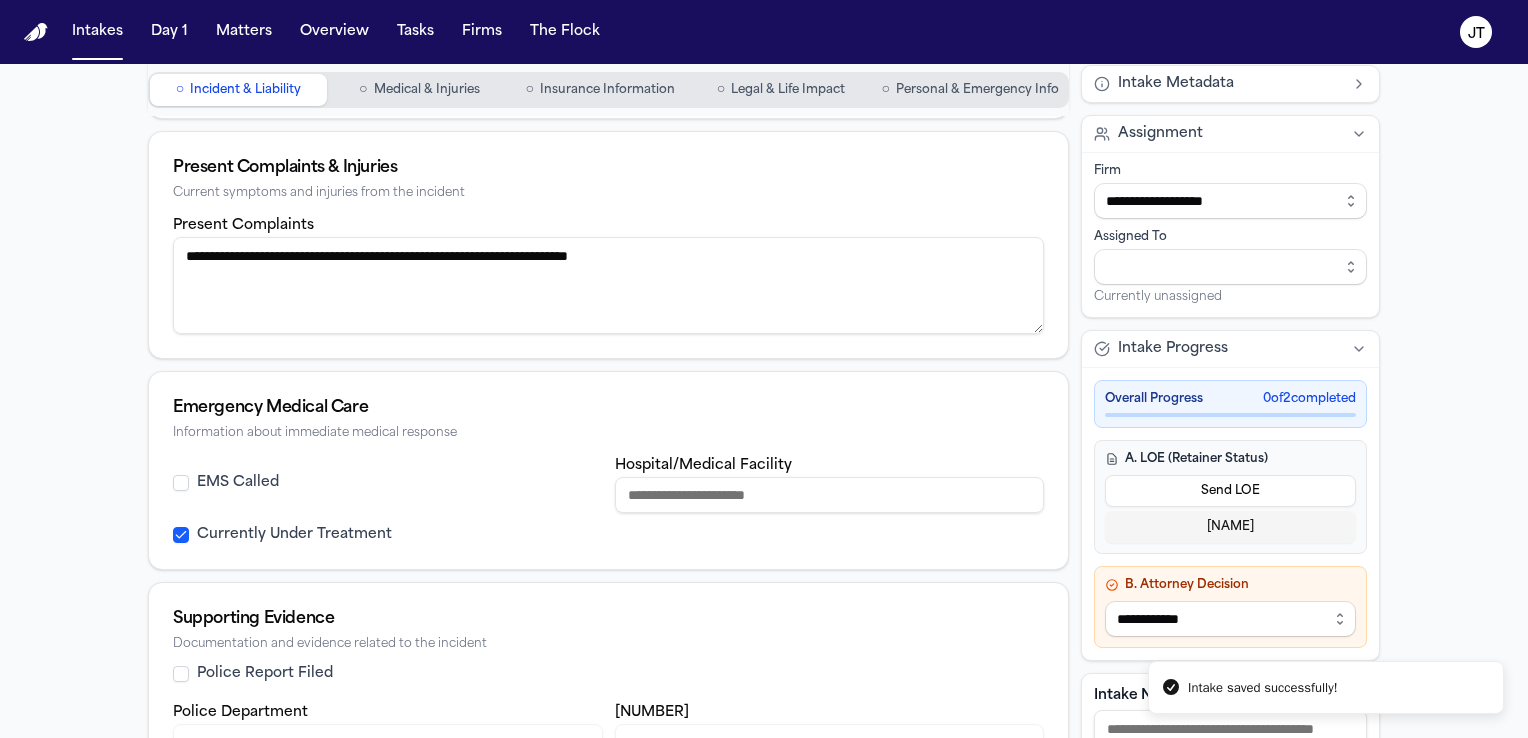 scroll, scrollTop: 699, scrollLeft: 0, axis: vertical 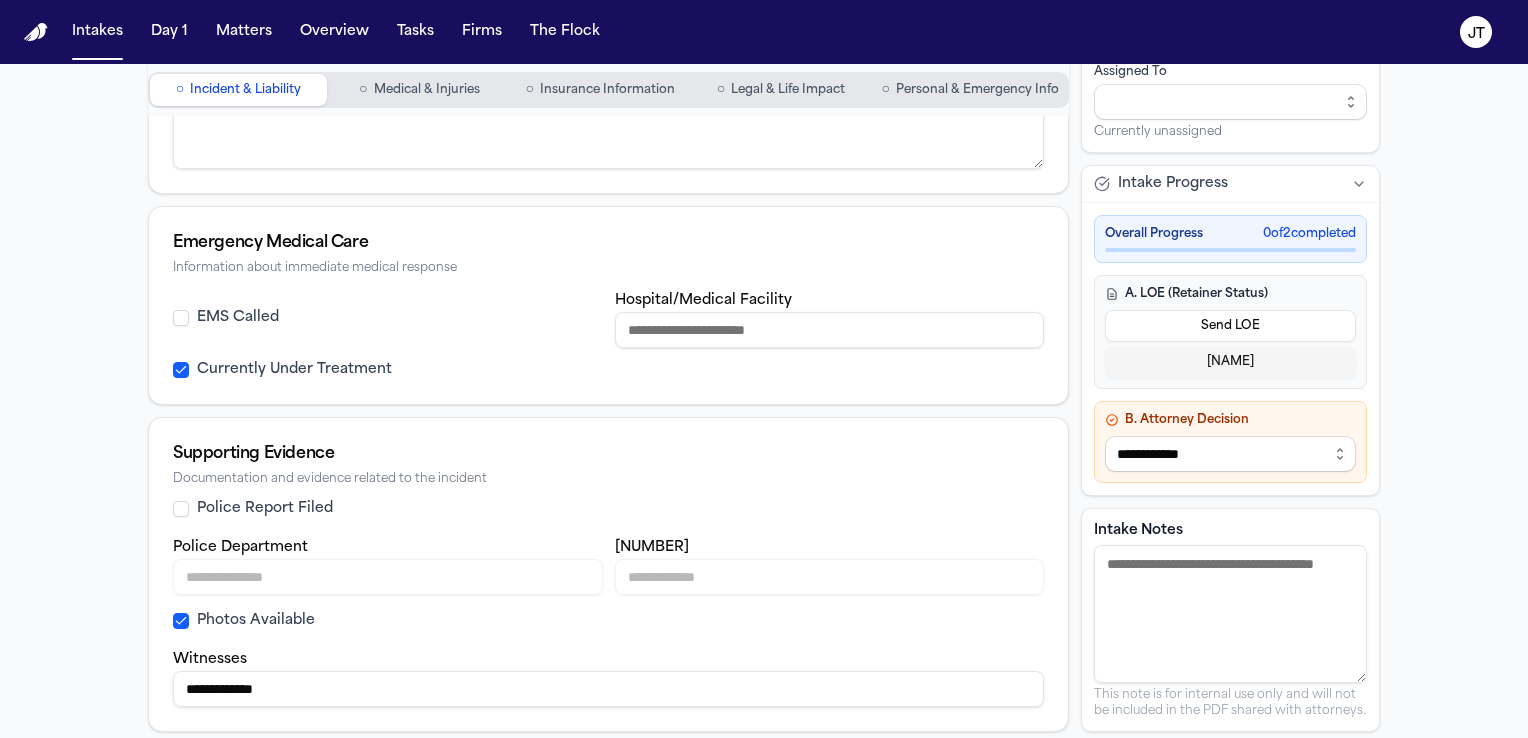 click on "**********" at bounding box center [608, 689] 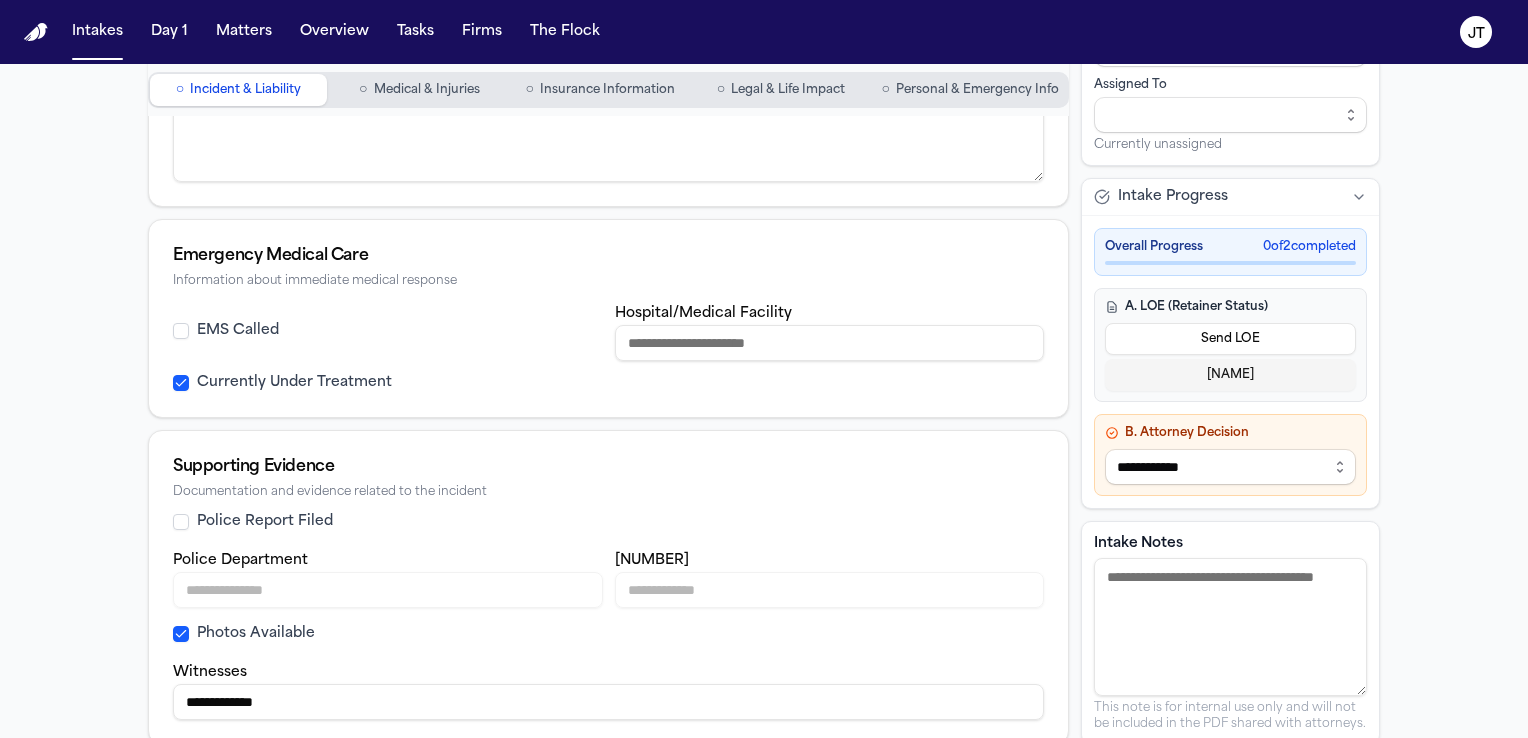 scroll, scrollTop: 699, scrollLeft: 0, axis: vertical 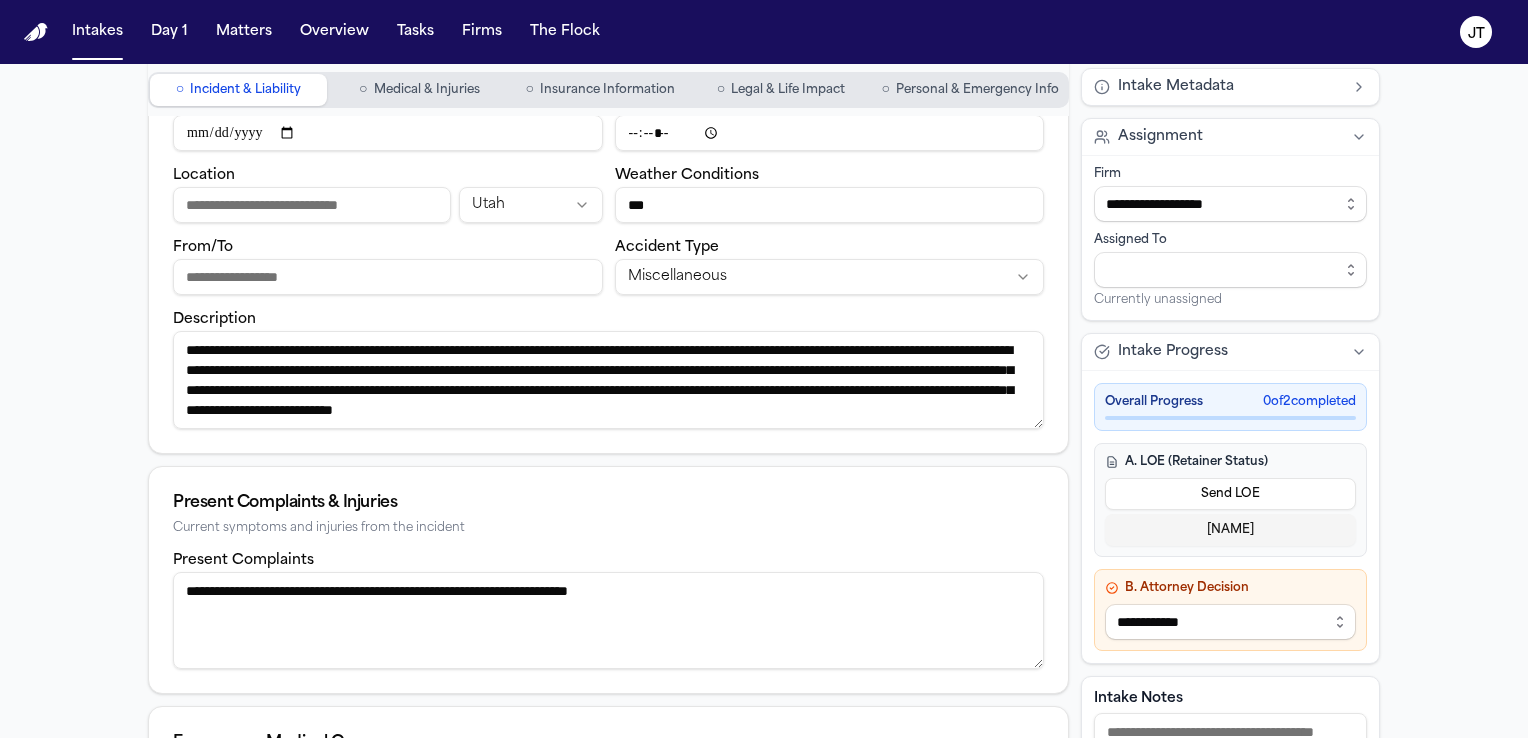 type on "**********" 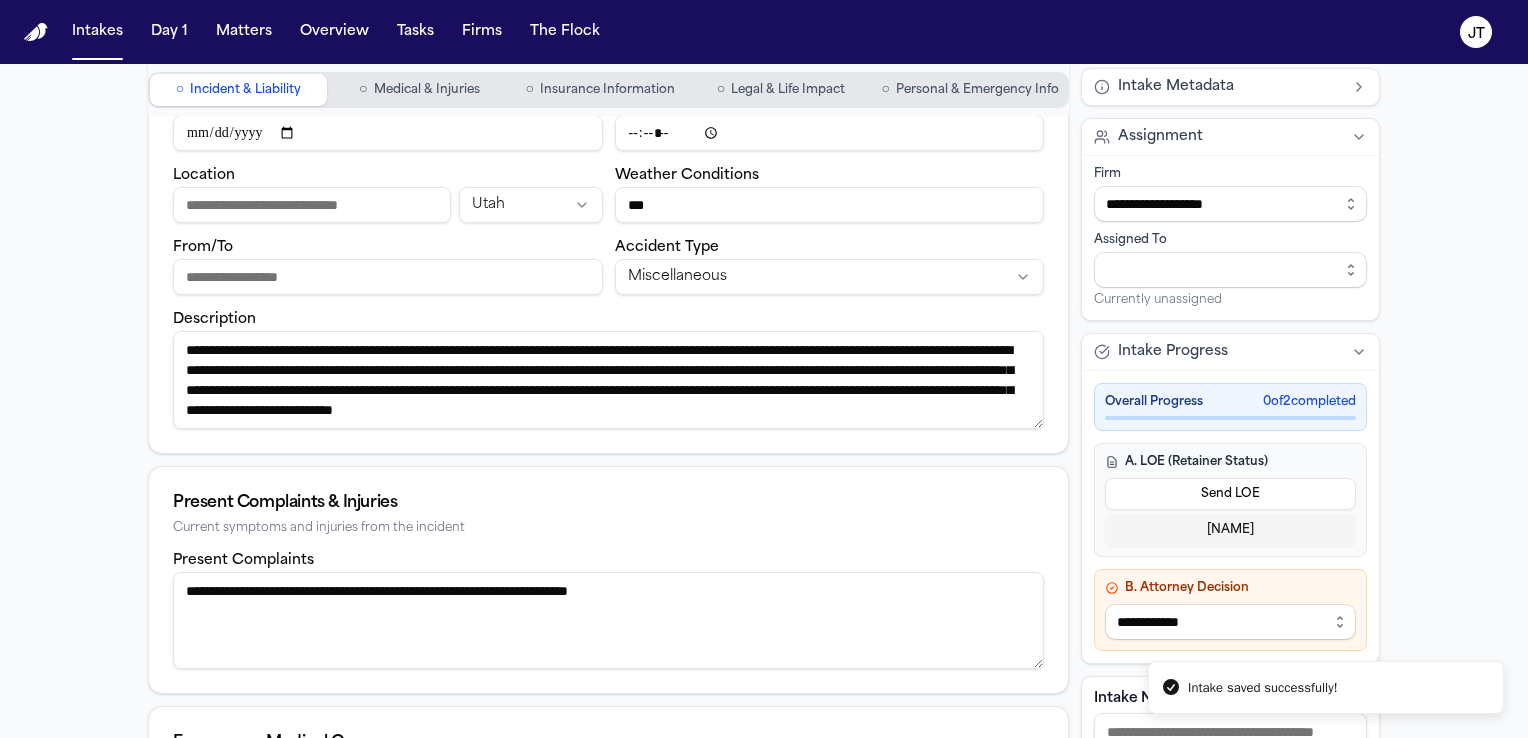 drag, startPoint x: 183, startPoint y: 589, endPoint x: 679, endPoint y: 629, distance: 497.6103 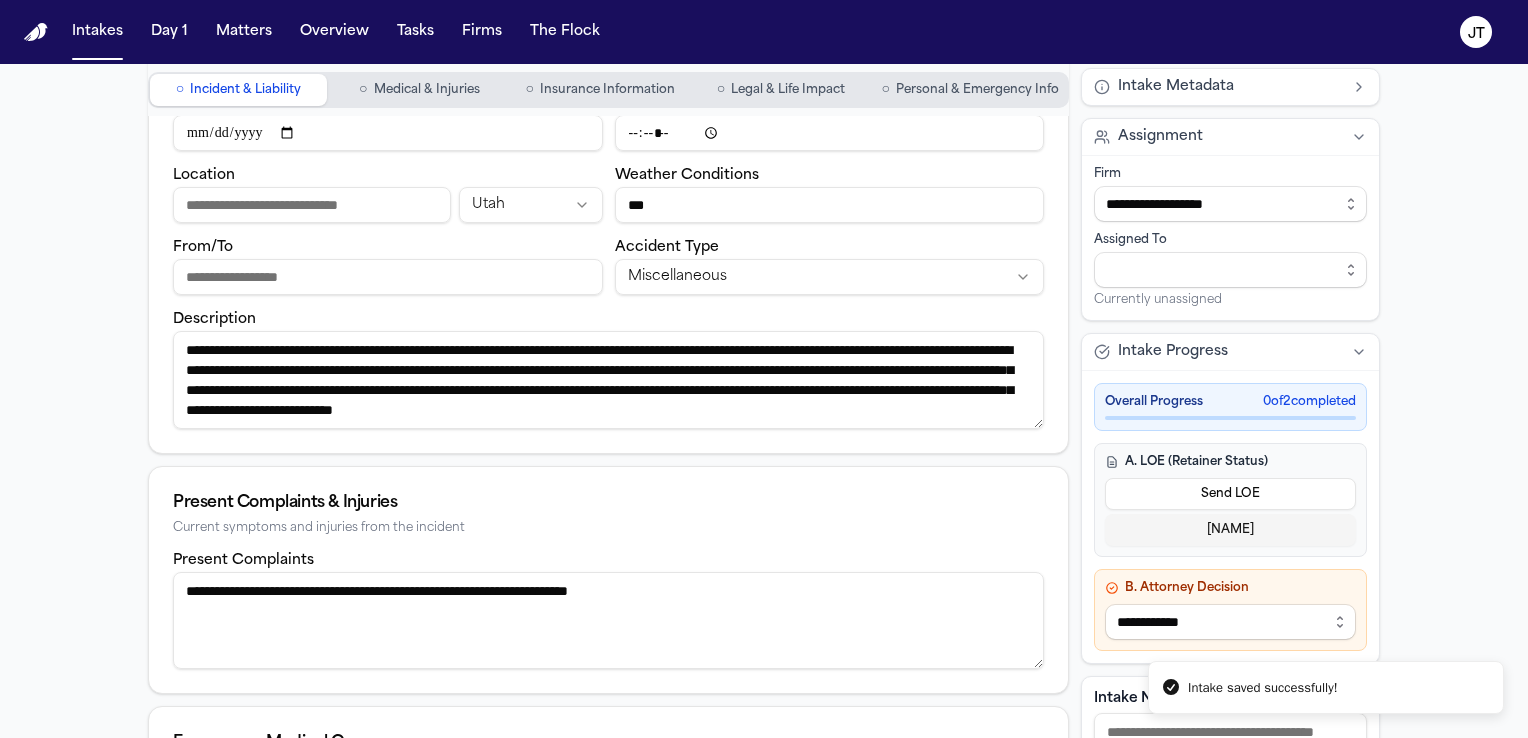 click on "**********" at bounding box center [608, 621] 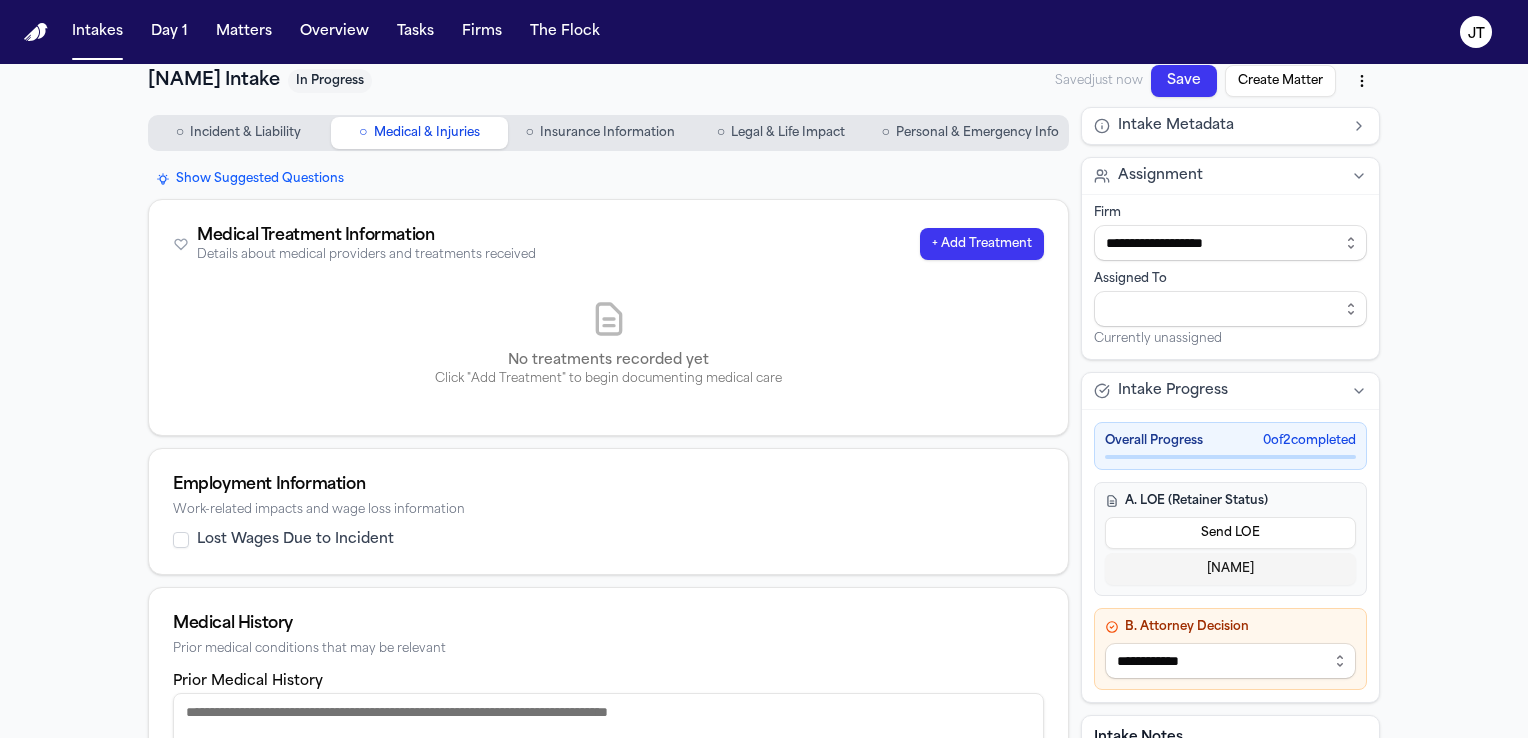 scroll, scrollTop: 0, scrollLeft: 0, axis: both 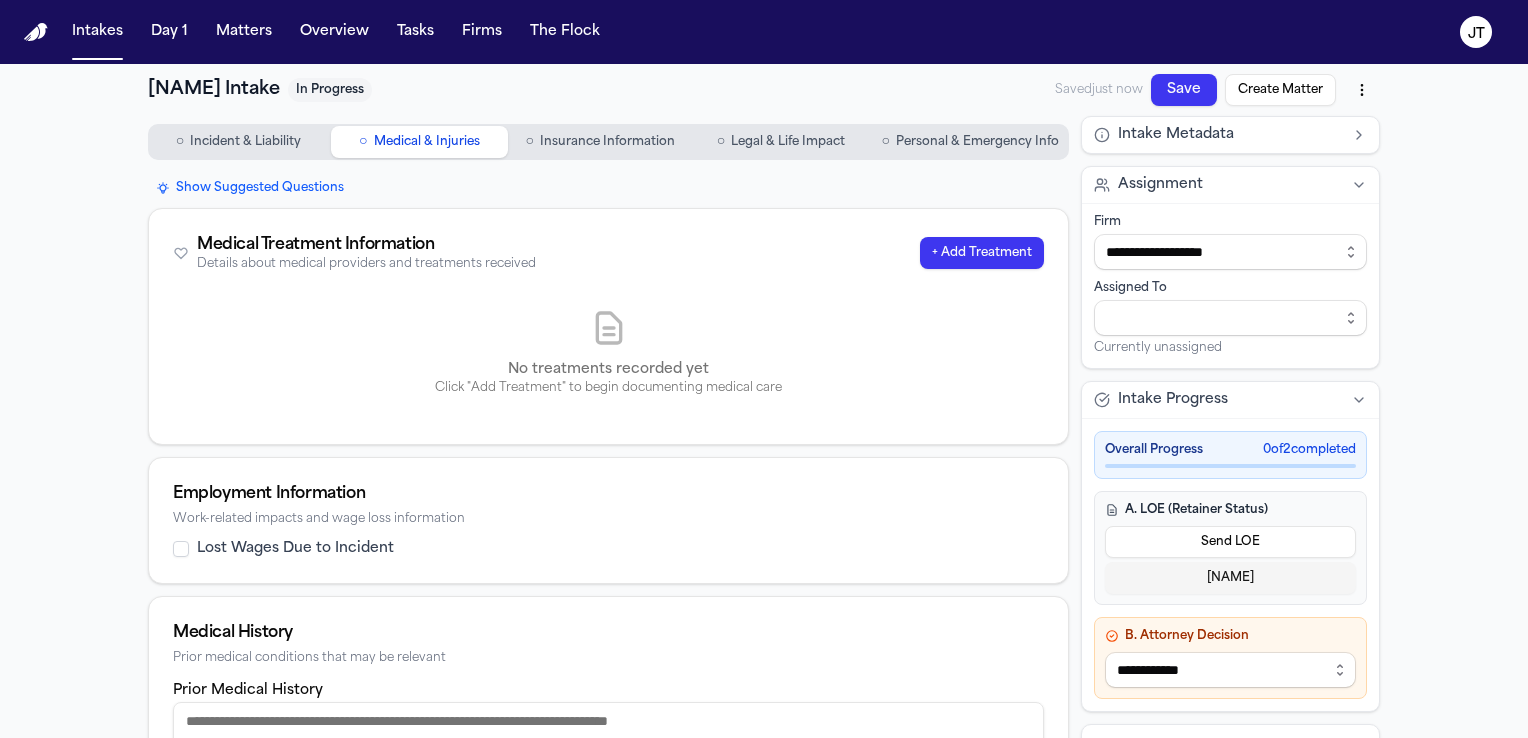 click on "Insurance Information" at bounding box center [607, 142] 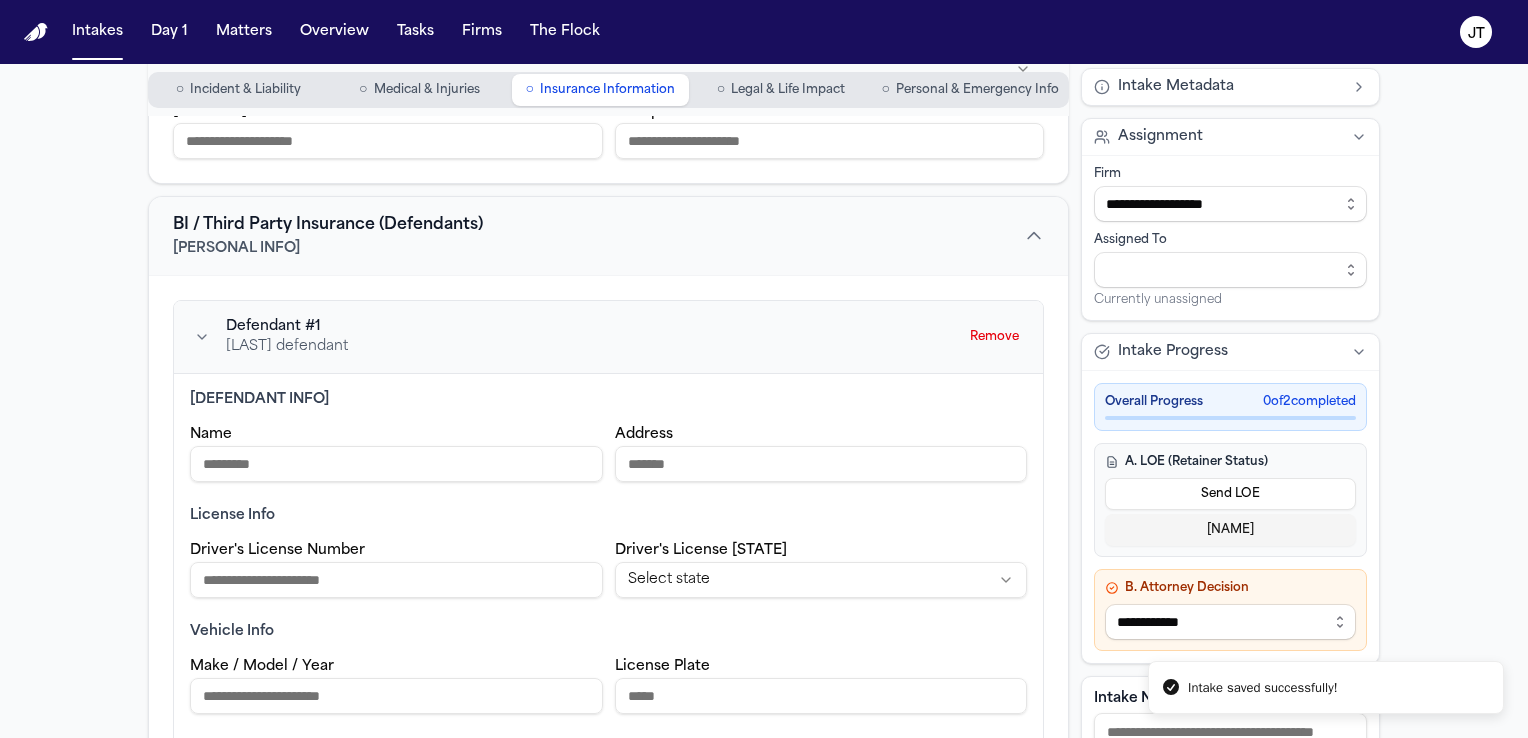 scroll, scrollTop: 800, scrollLeft: 0, axis: vertical 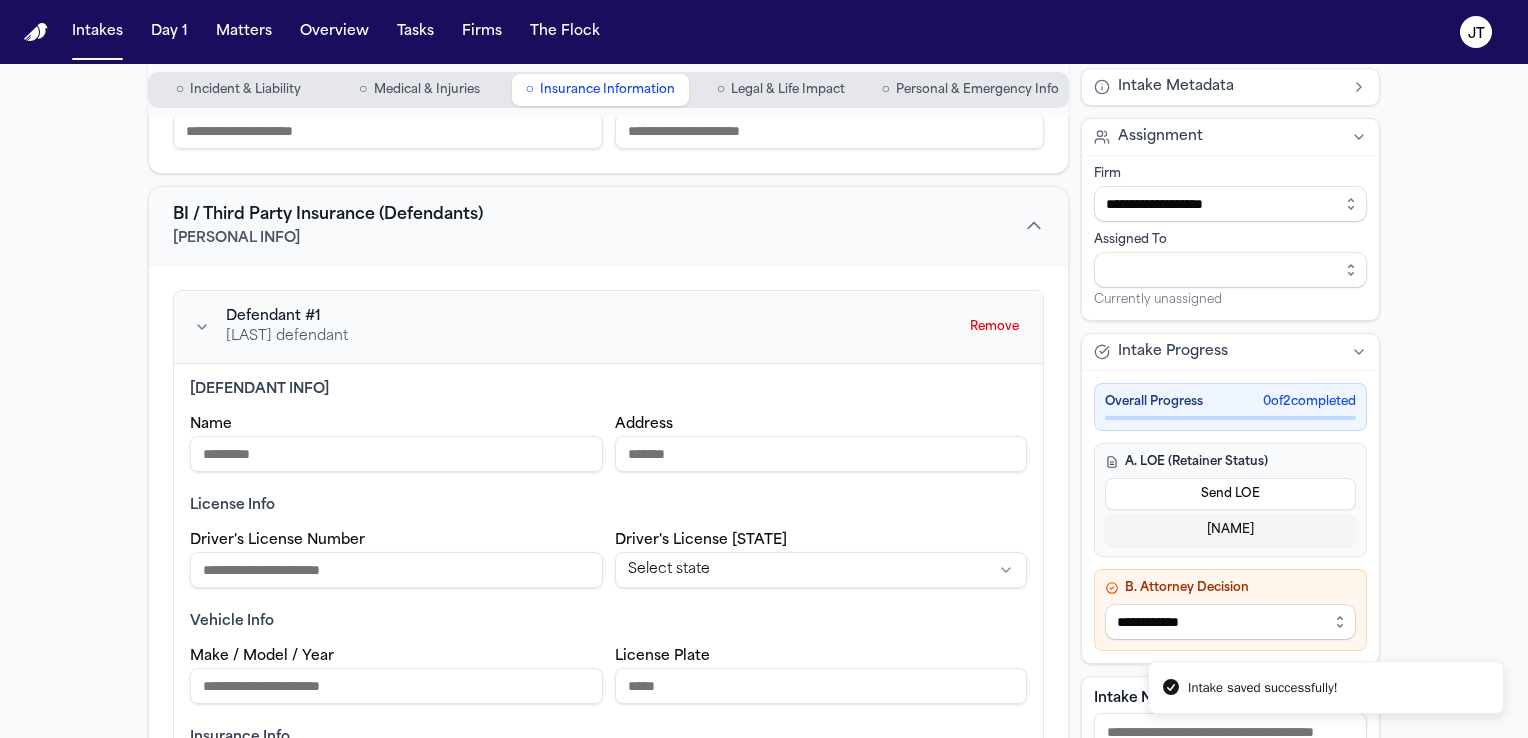 click on "Name" at bounding box center [396, 454] 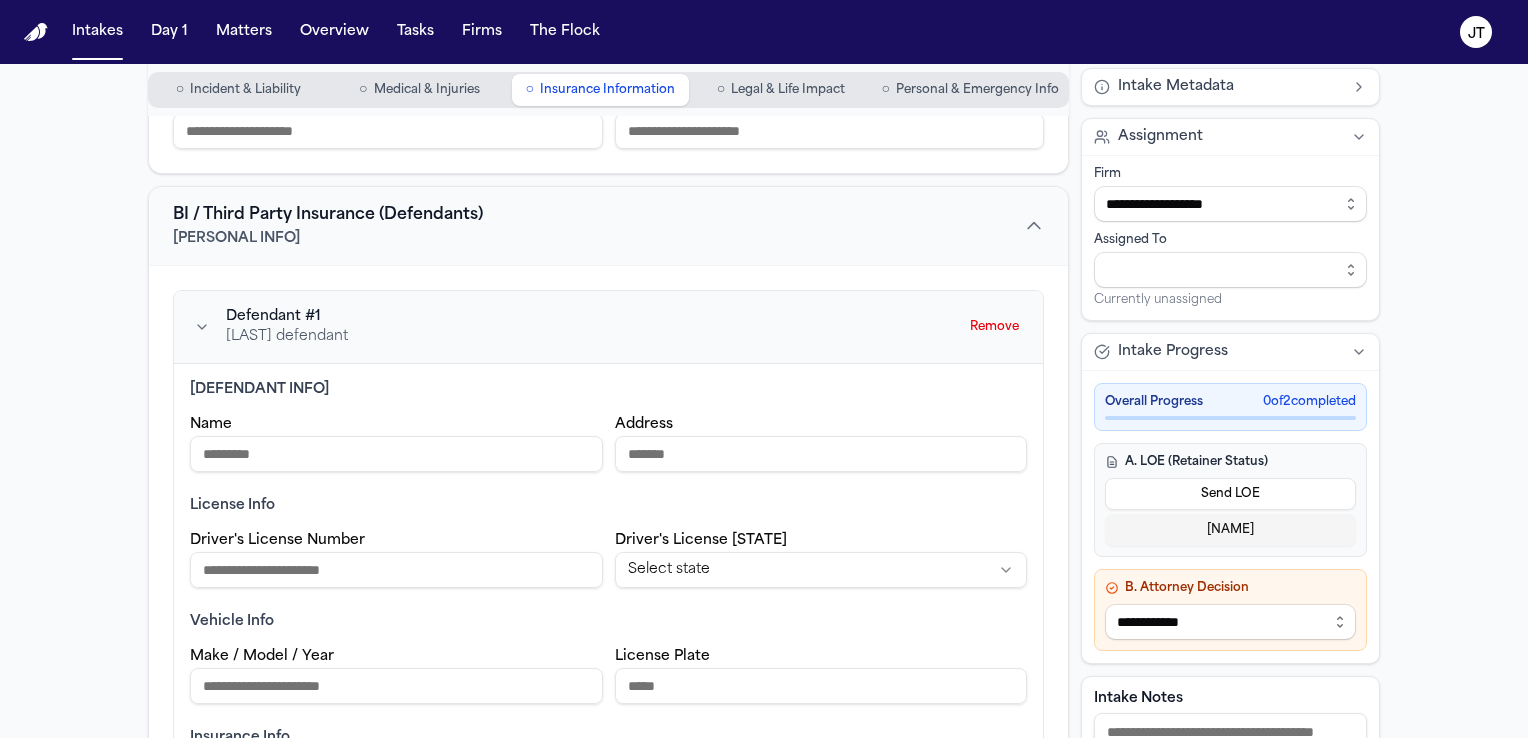 scroll, scrollTop: 1000, scrollLeft: 0, axis: vertical 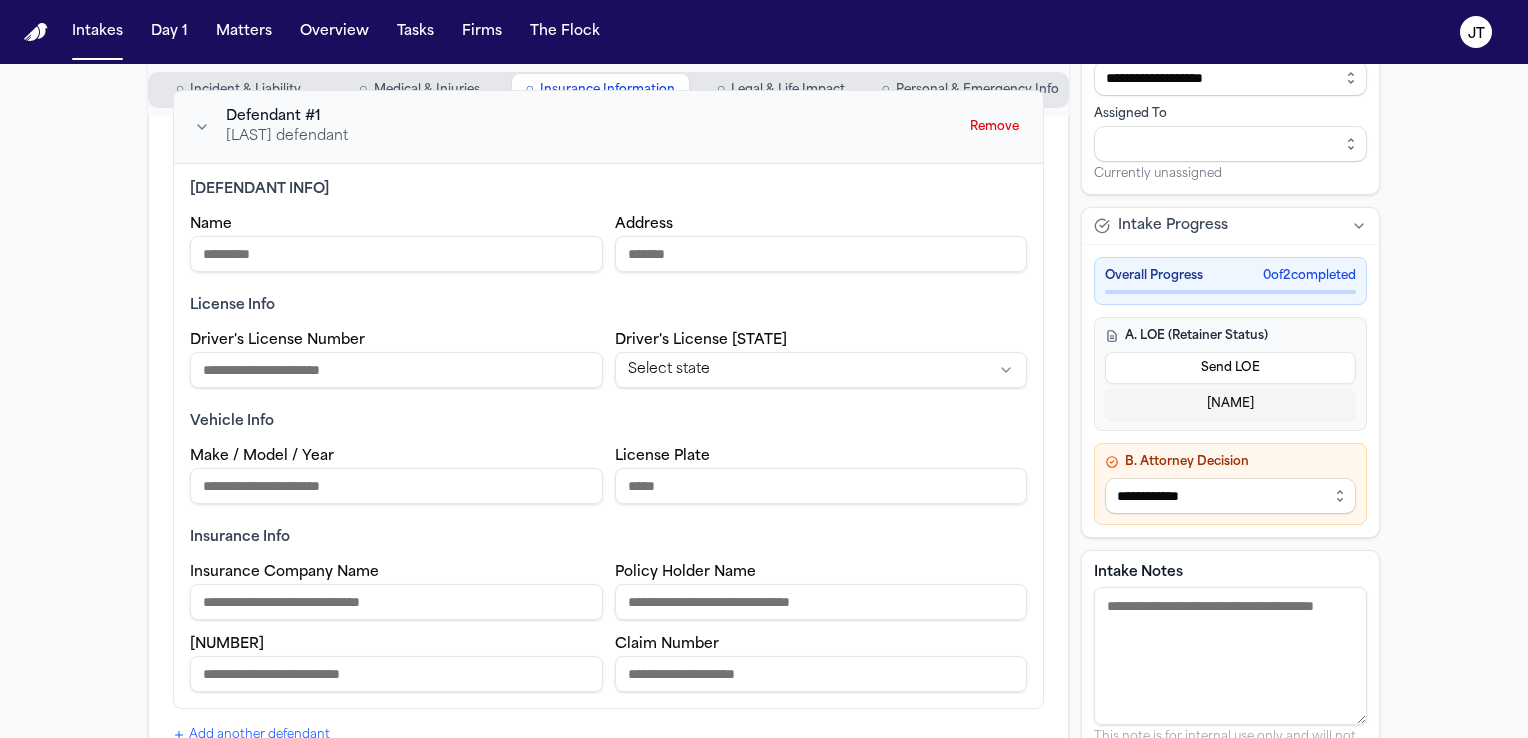click on "Name" at bounding box center [396, 254] 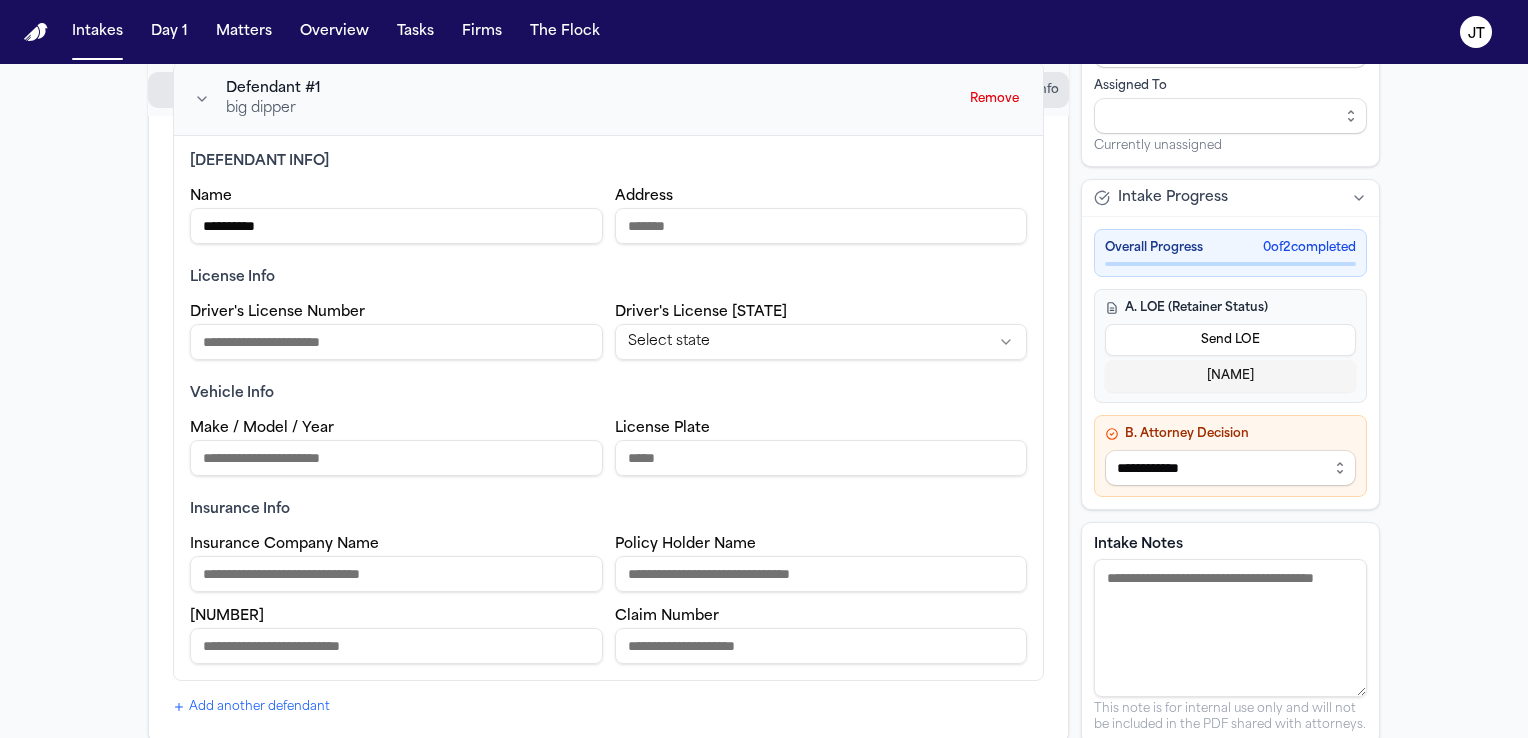 scroll, scrollTop: 1040, scrollLeft: 0, axis: vertical 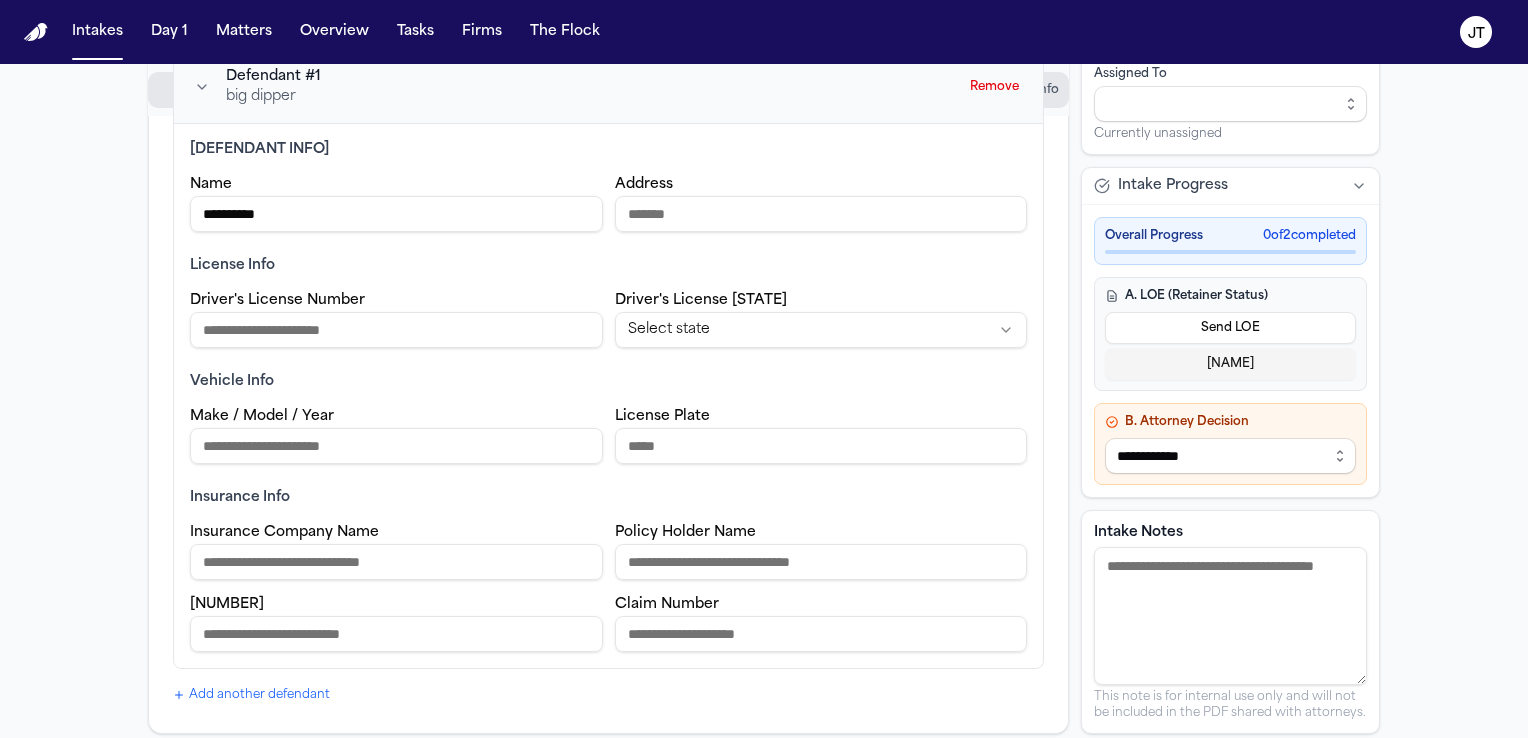 type on "**********" 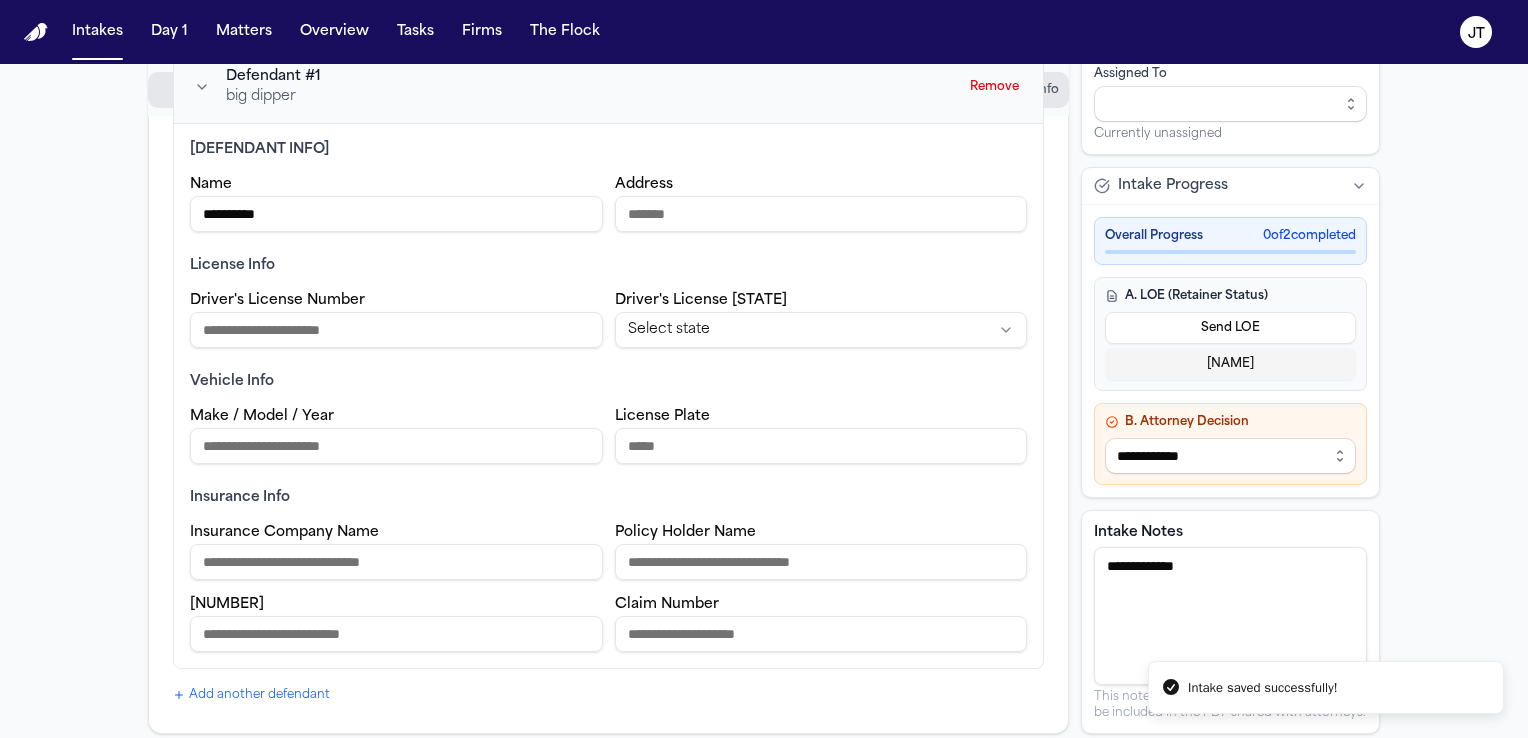 click on "**********" at bounding box center [1230, 616] 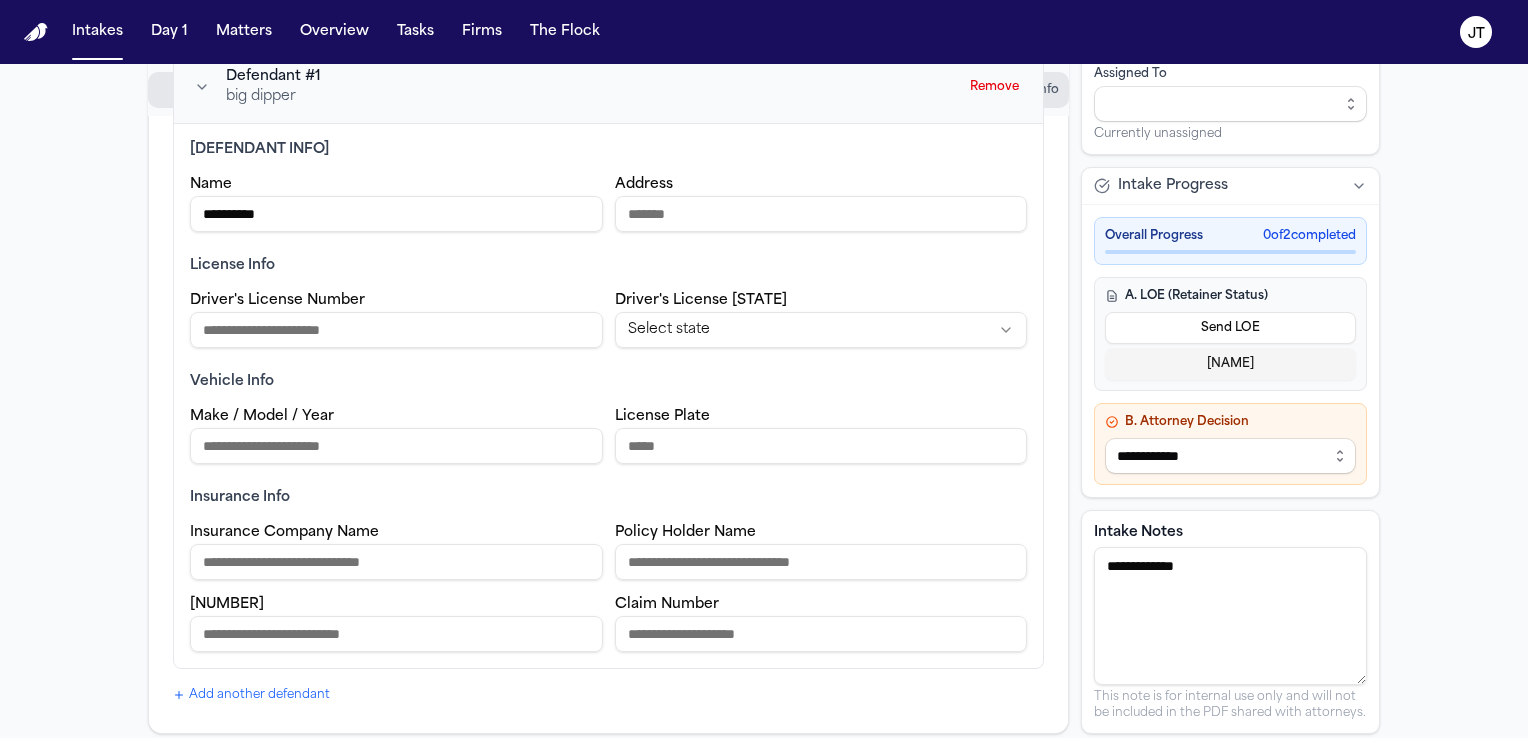 click on "**********" at bounding box center (1230, 616) 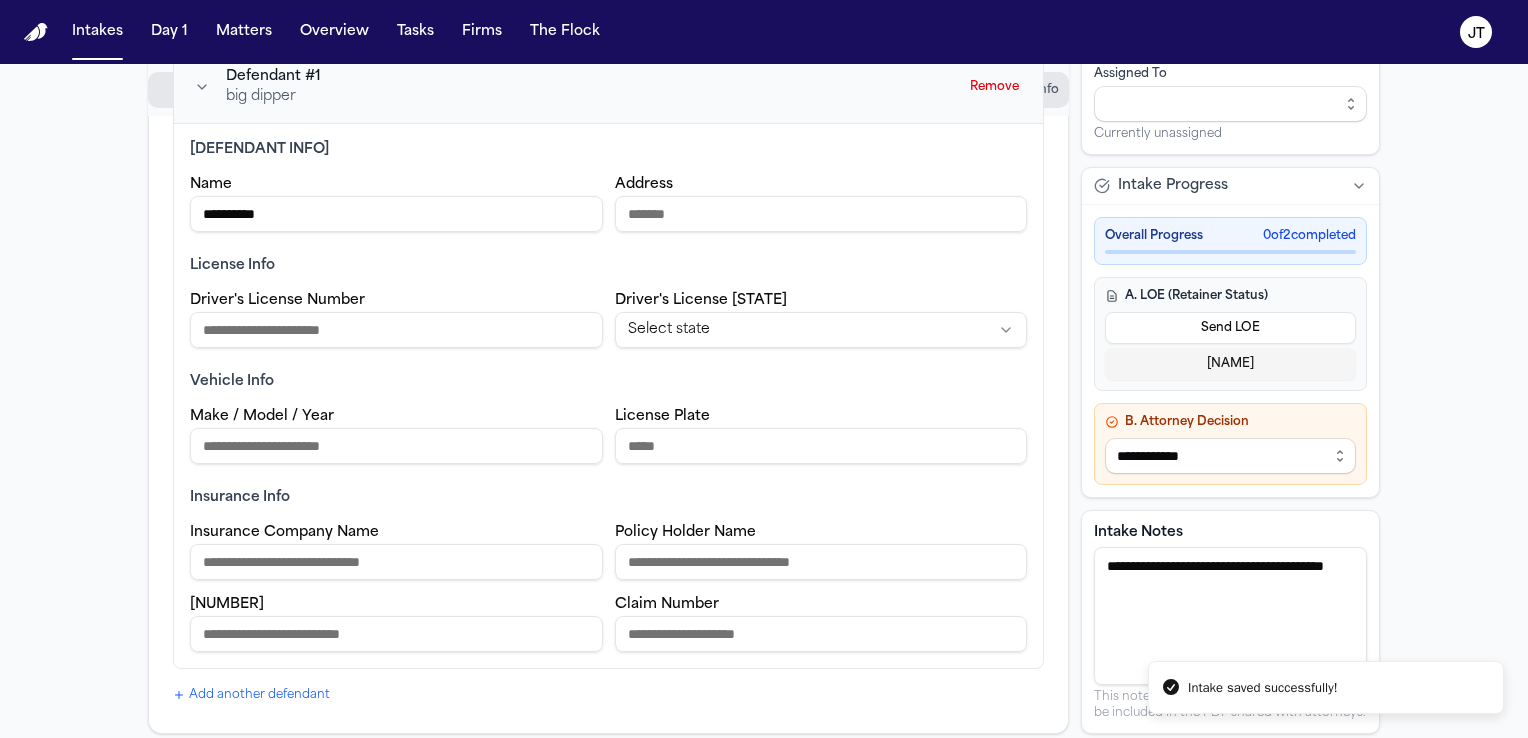 type on "**********" 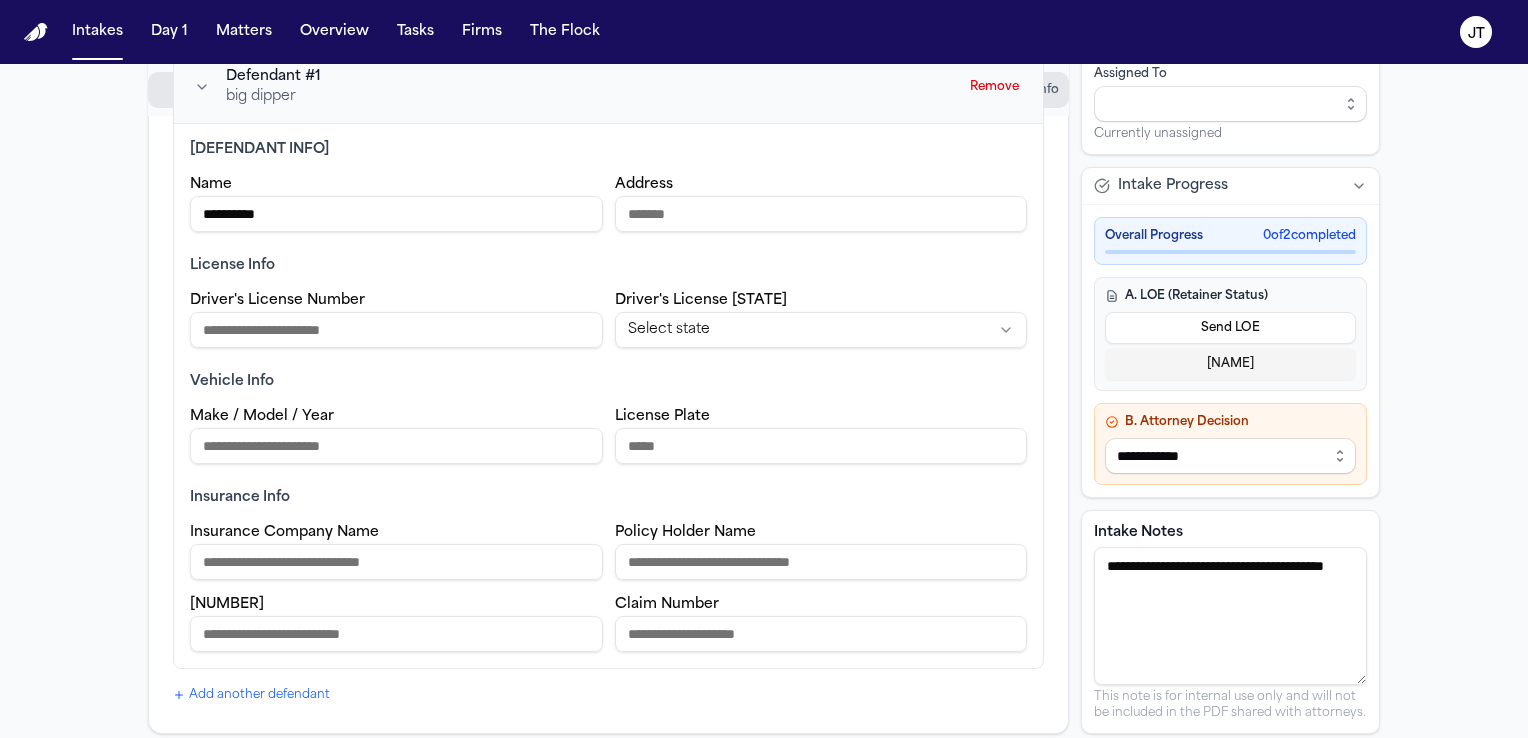 scroll, scrollTop: 1040, scrollLeft: 0, axis: vertical 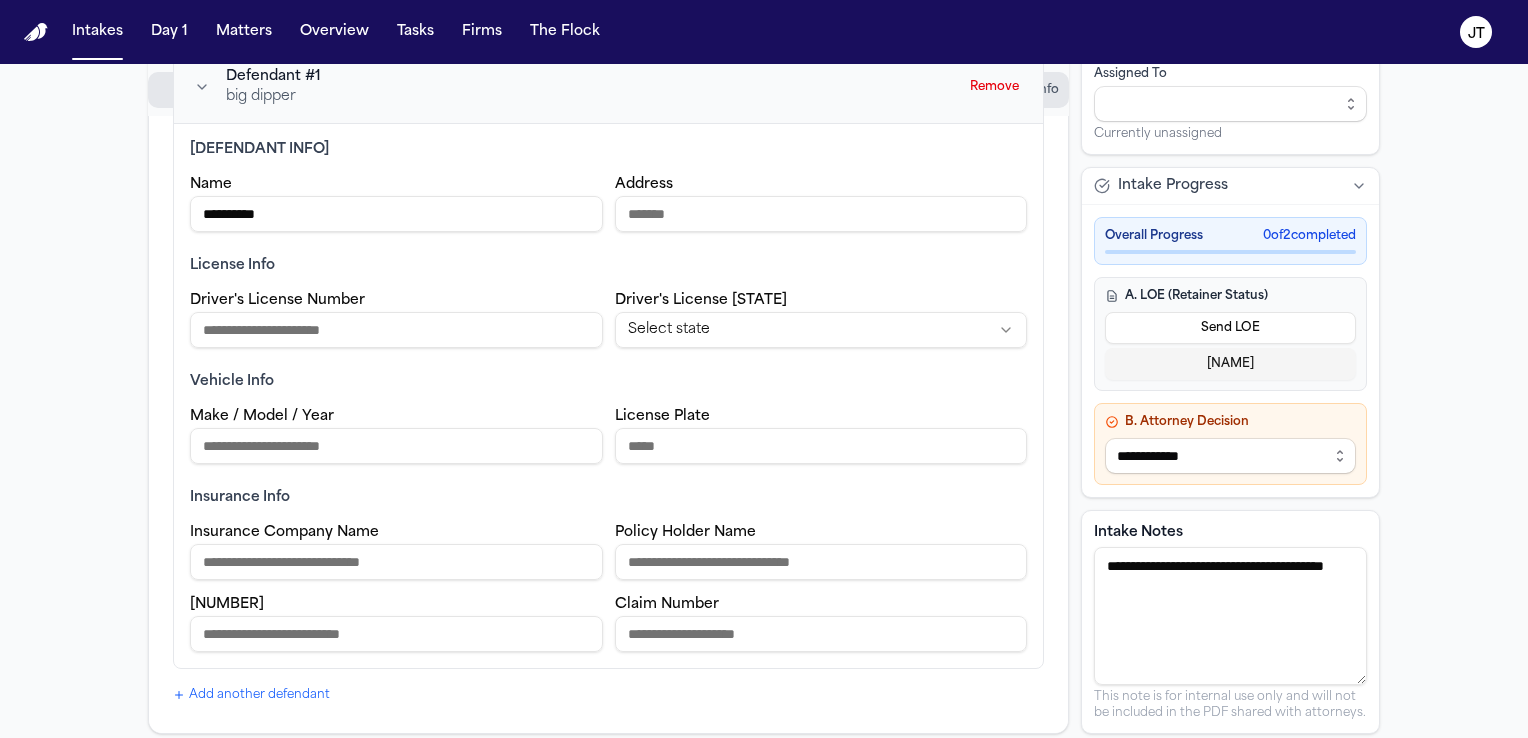 click on "Insurance Company Name" at bounding box center (396, 562) 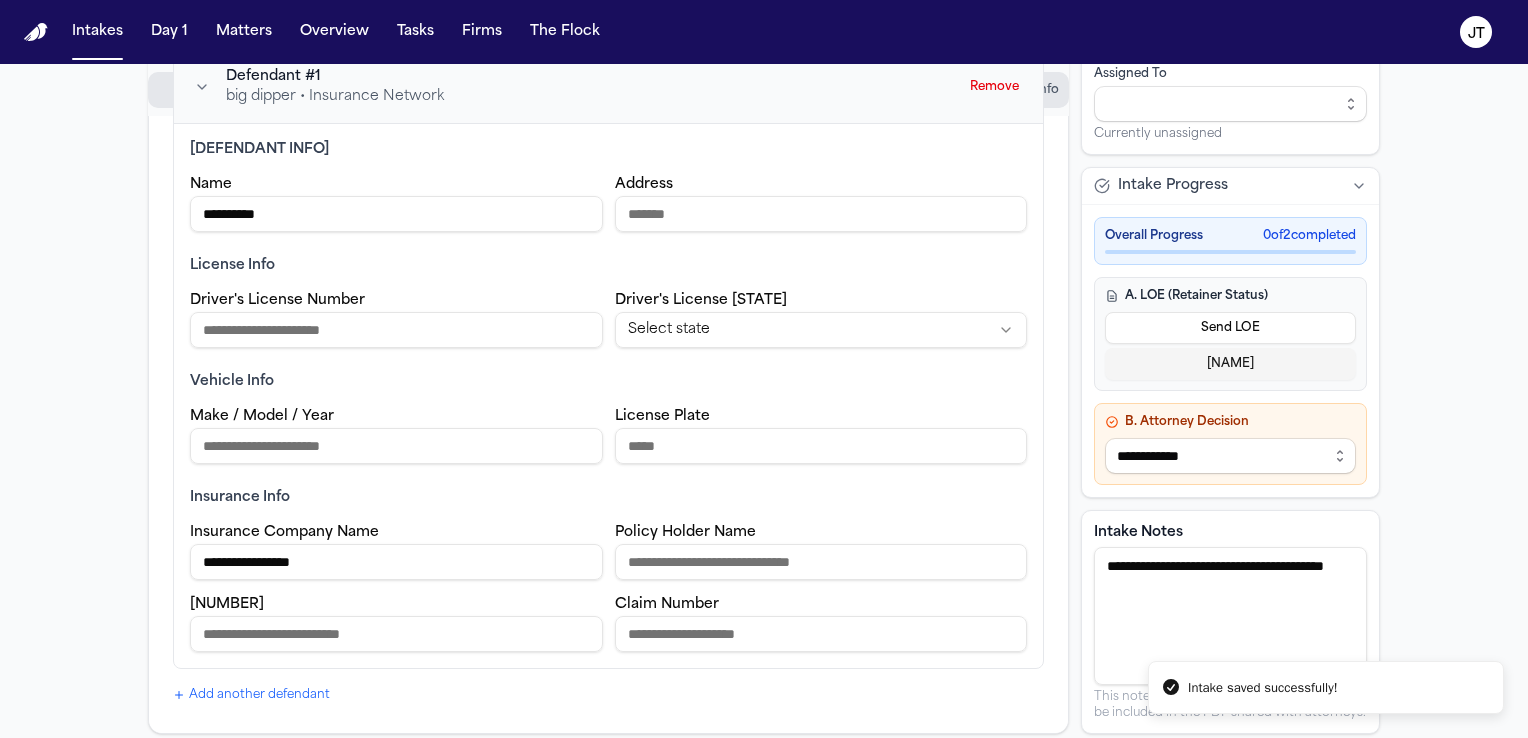 type on "**********" 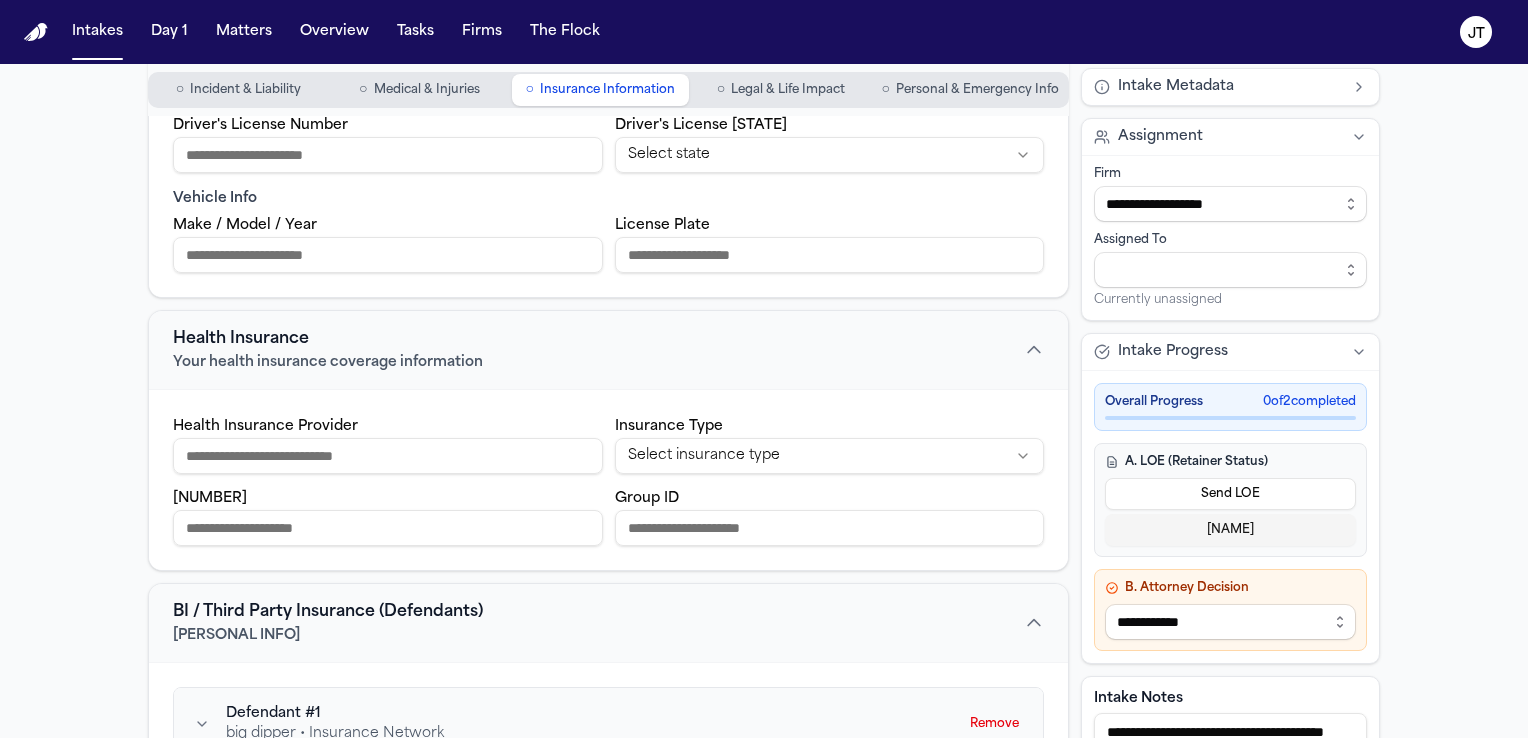 scroll, scrollTop: 340, scrollLeft: 0, axis: vertical 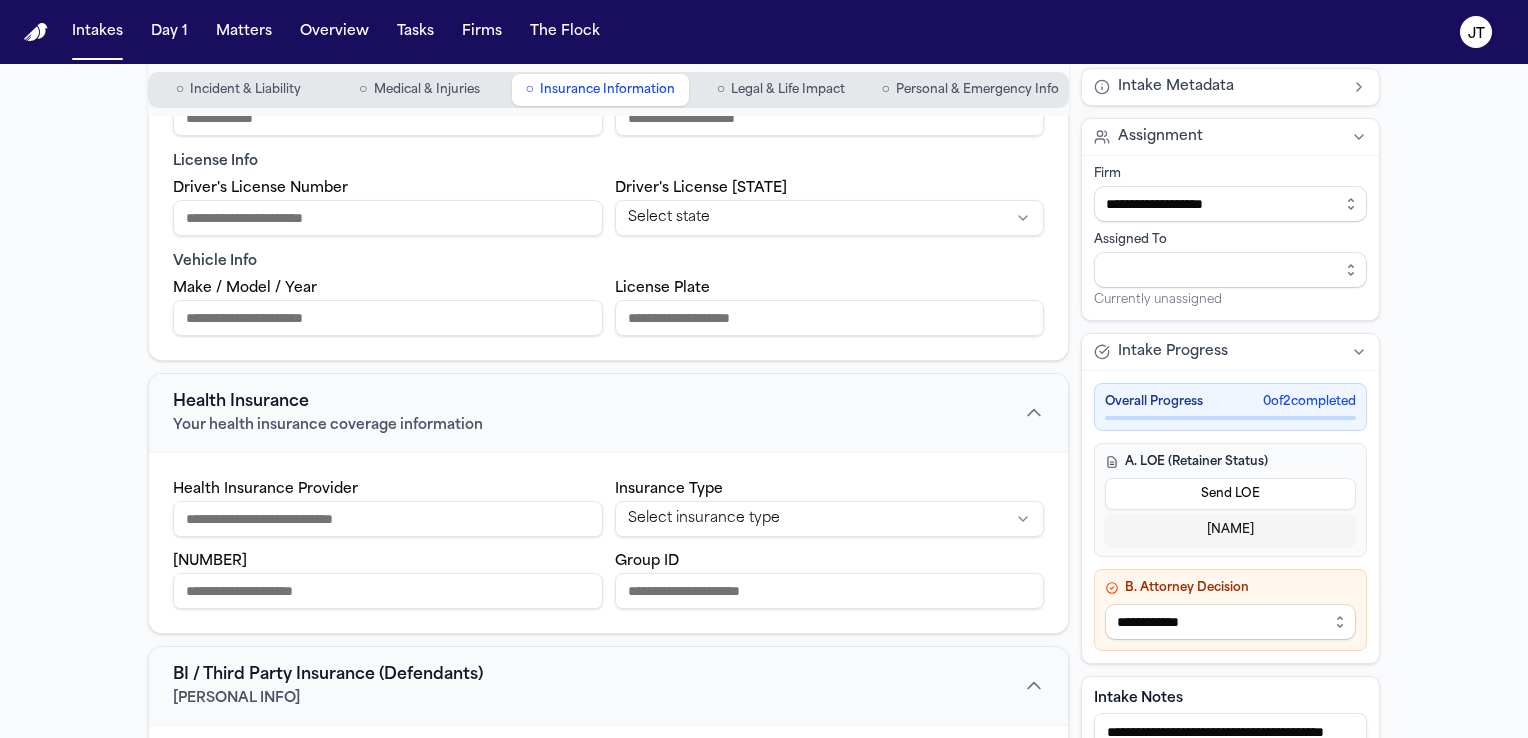 click on "○ Legal & Life Impact" at bounding box center [781, 90] 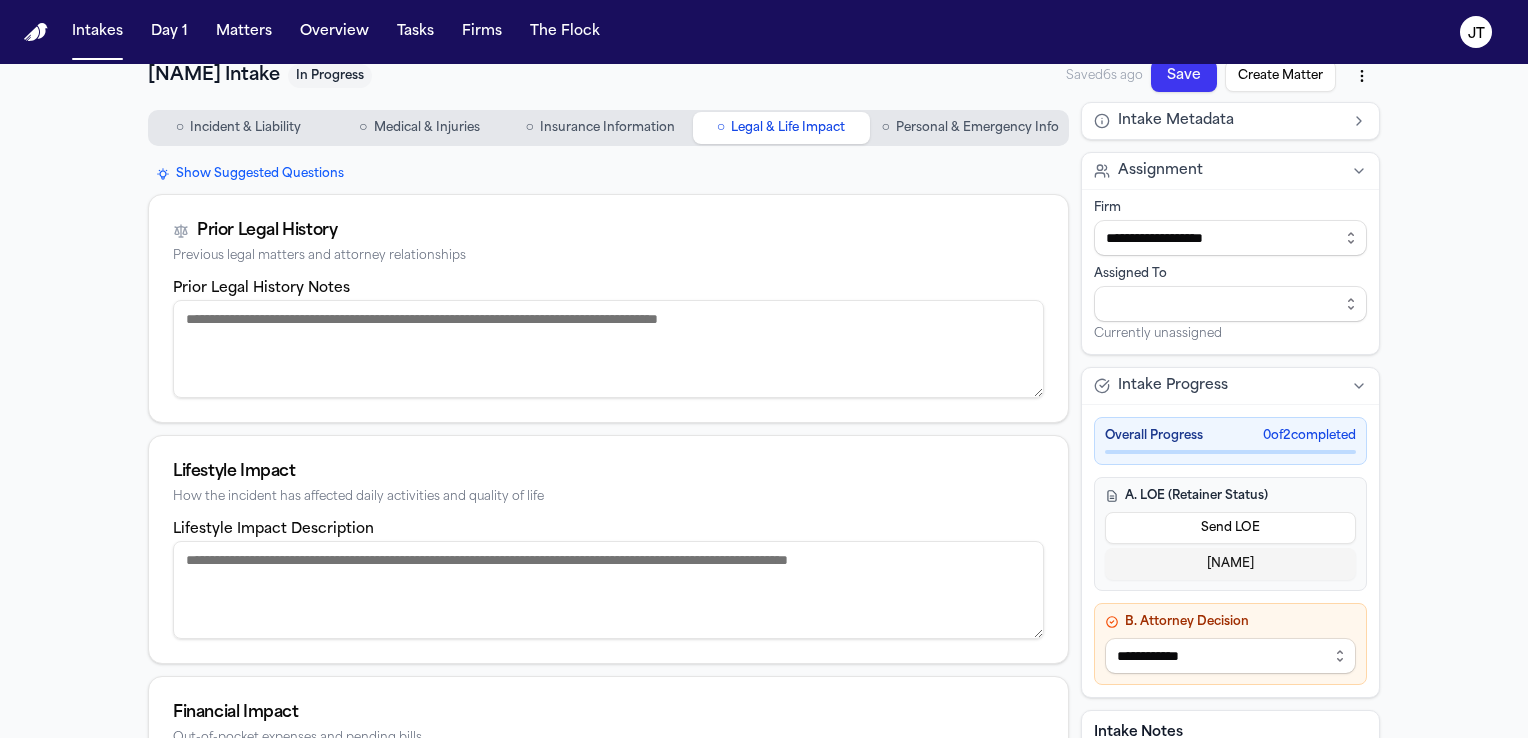 scroll, scrollTop: 0, scrollLeft: 0, axis: both 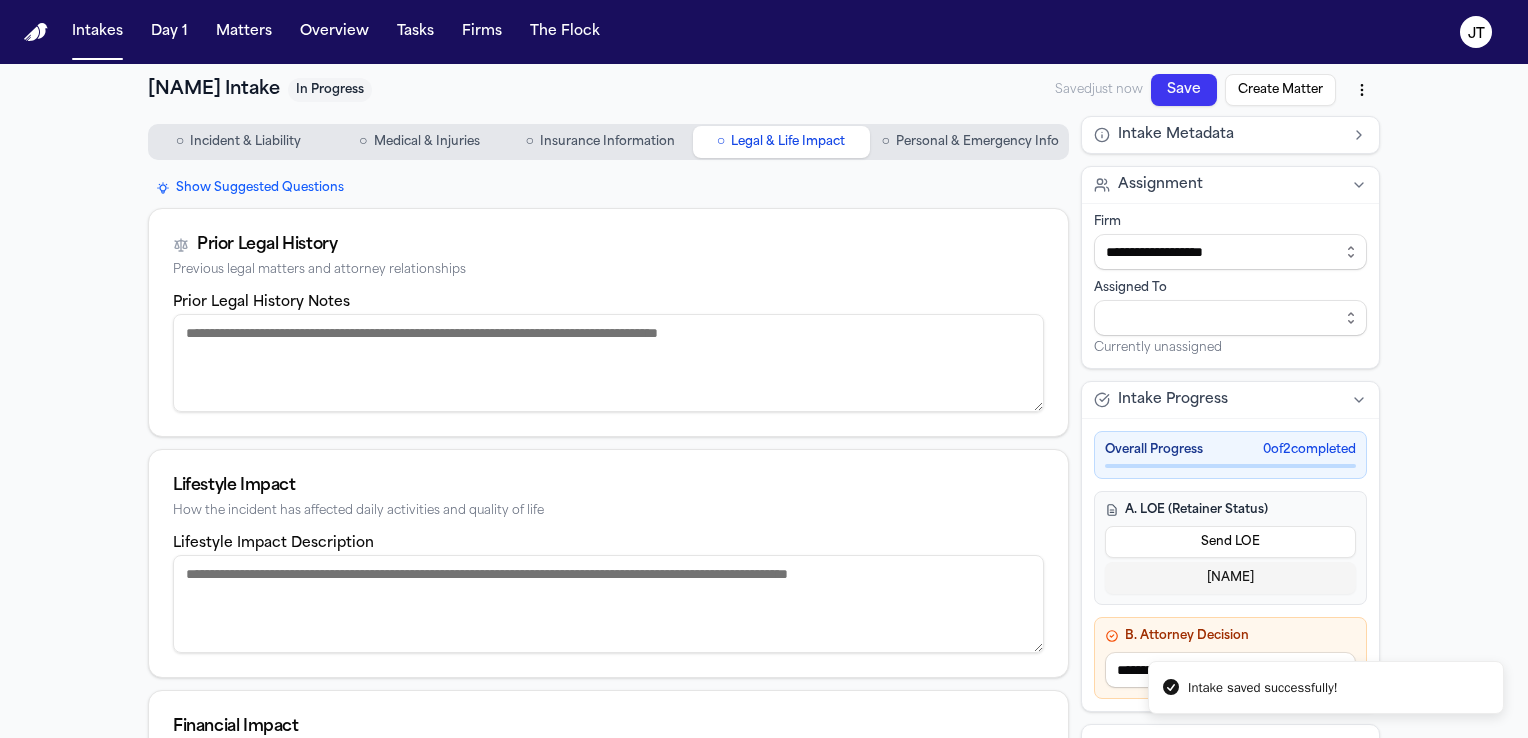 click on "Incident & Liability" at bounding box center [245, 142] 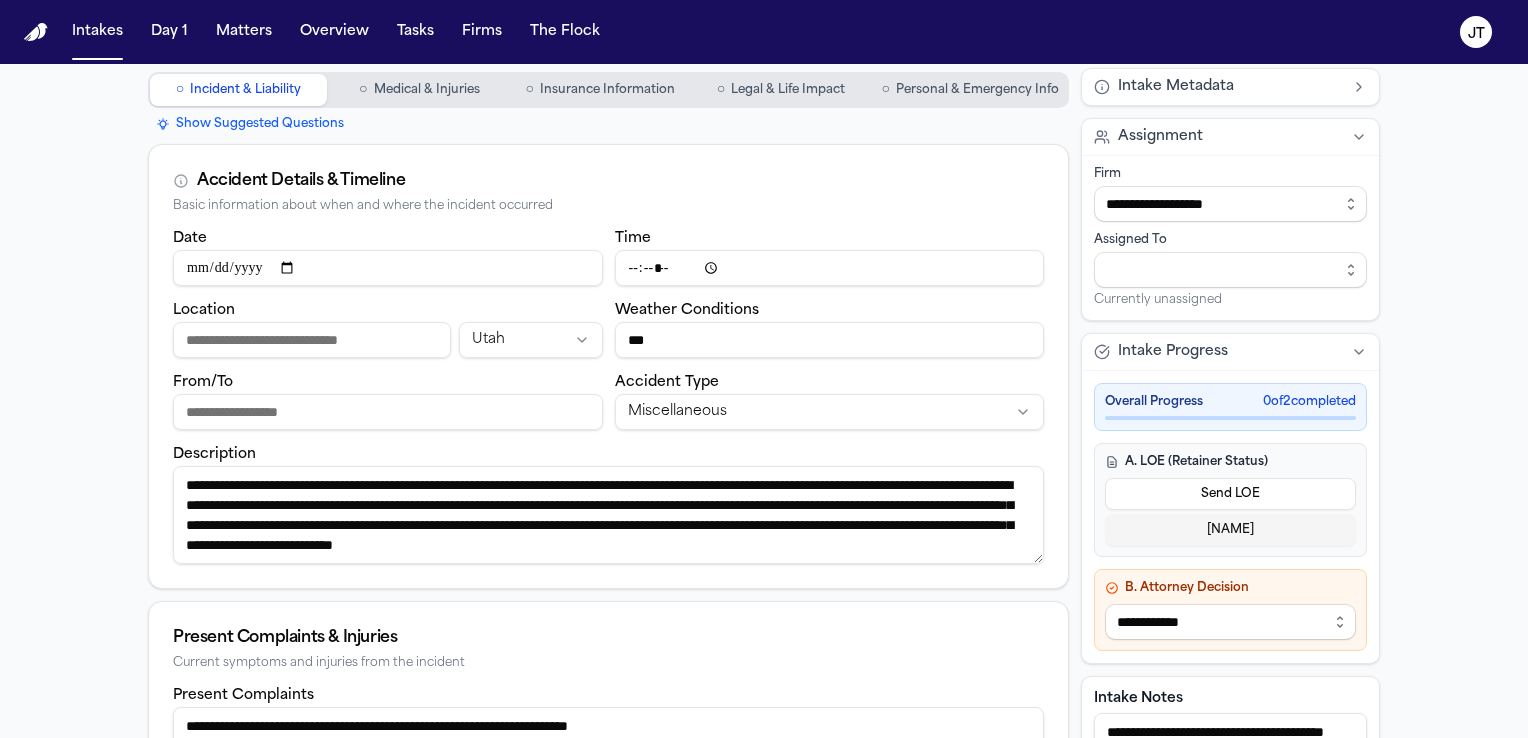 scroll, scrollTop: 100, scrollLeft: 0, axis: vertical 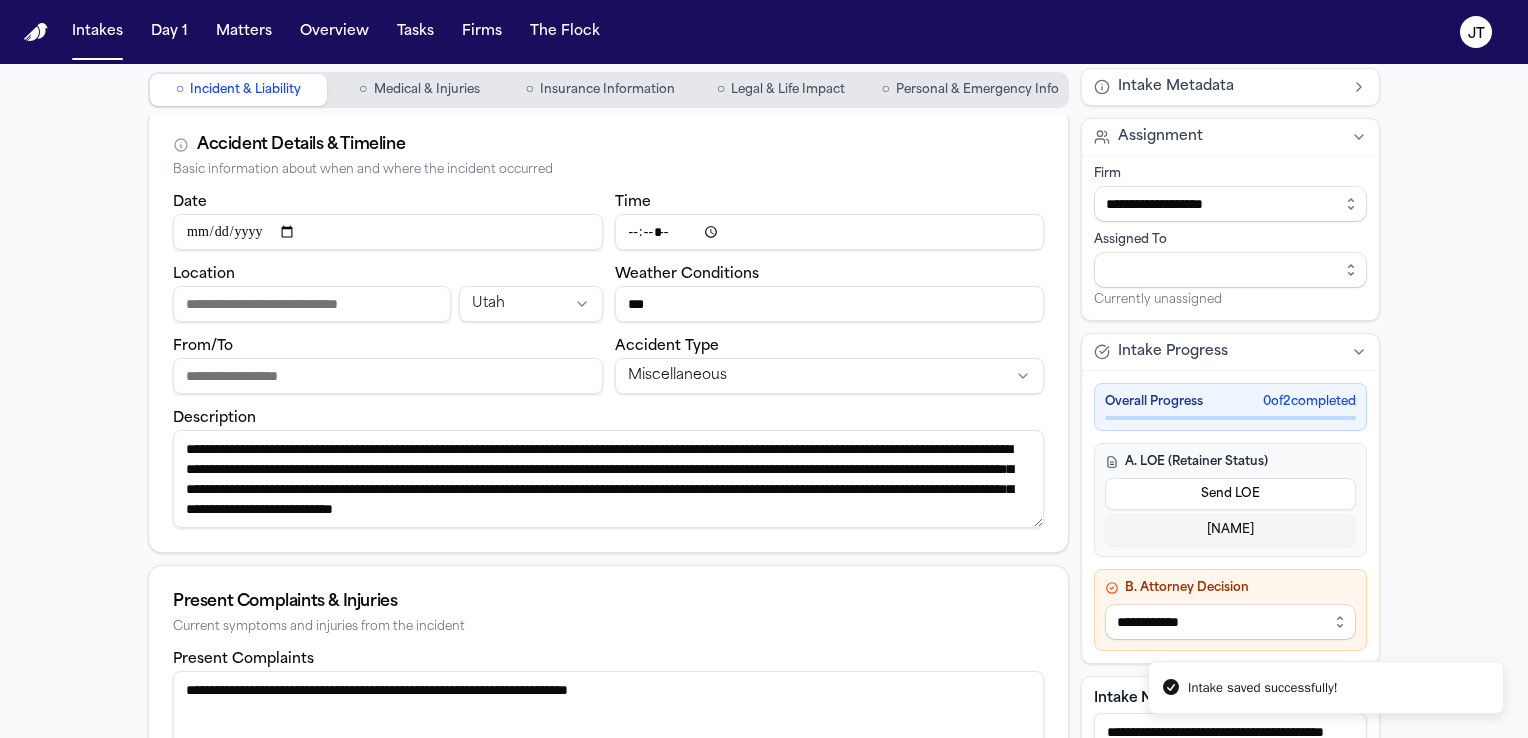 type 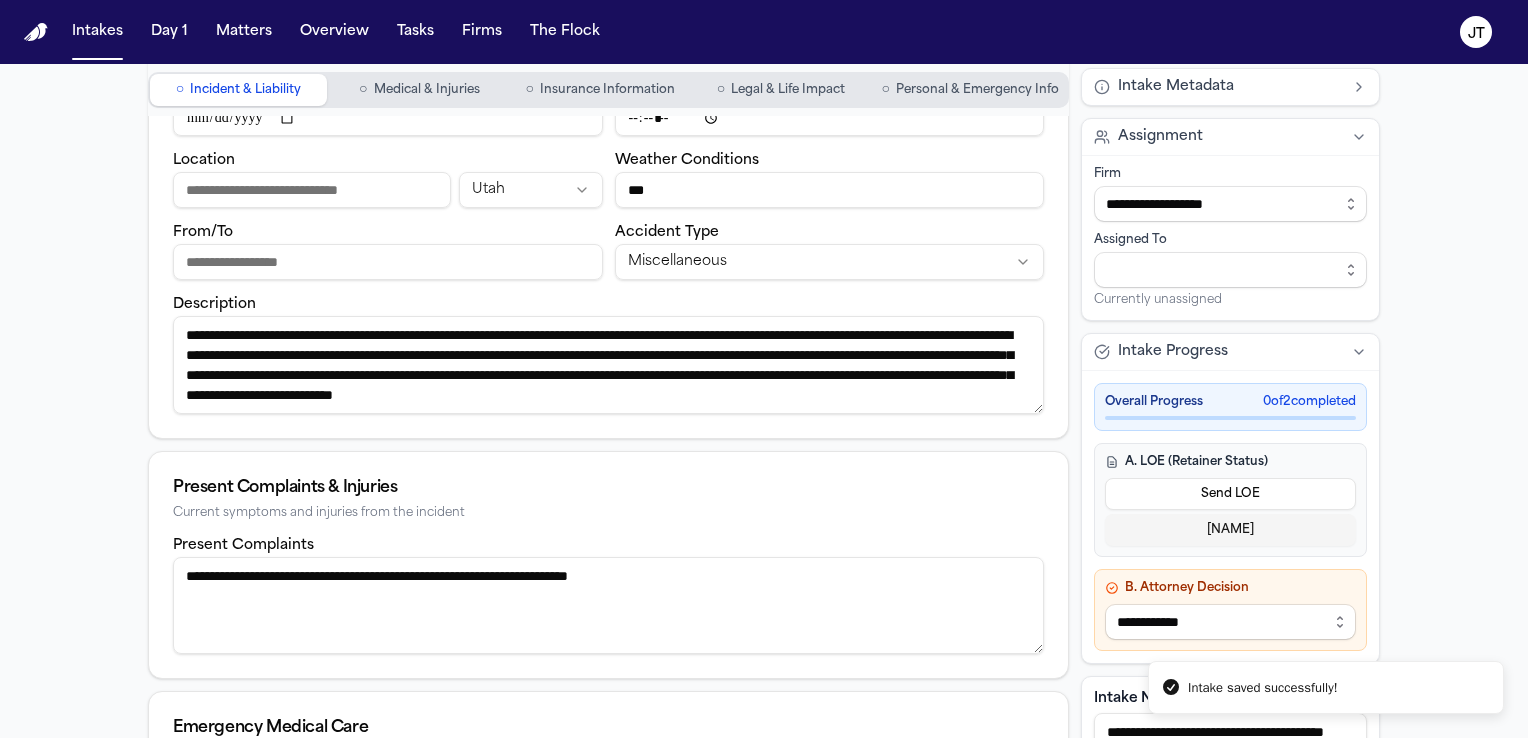 scroll, scrollTop: 400, scrollLeft: 0, axis: vertical 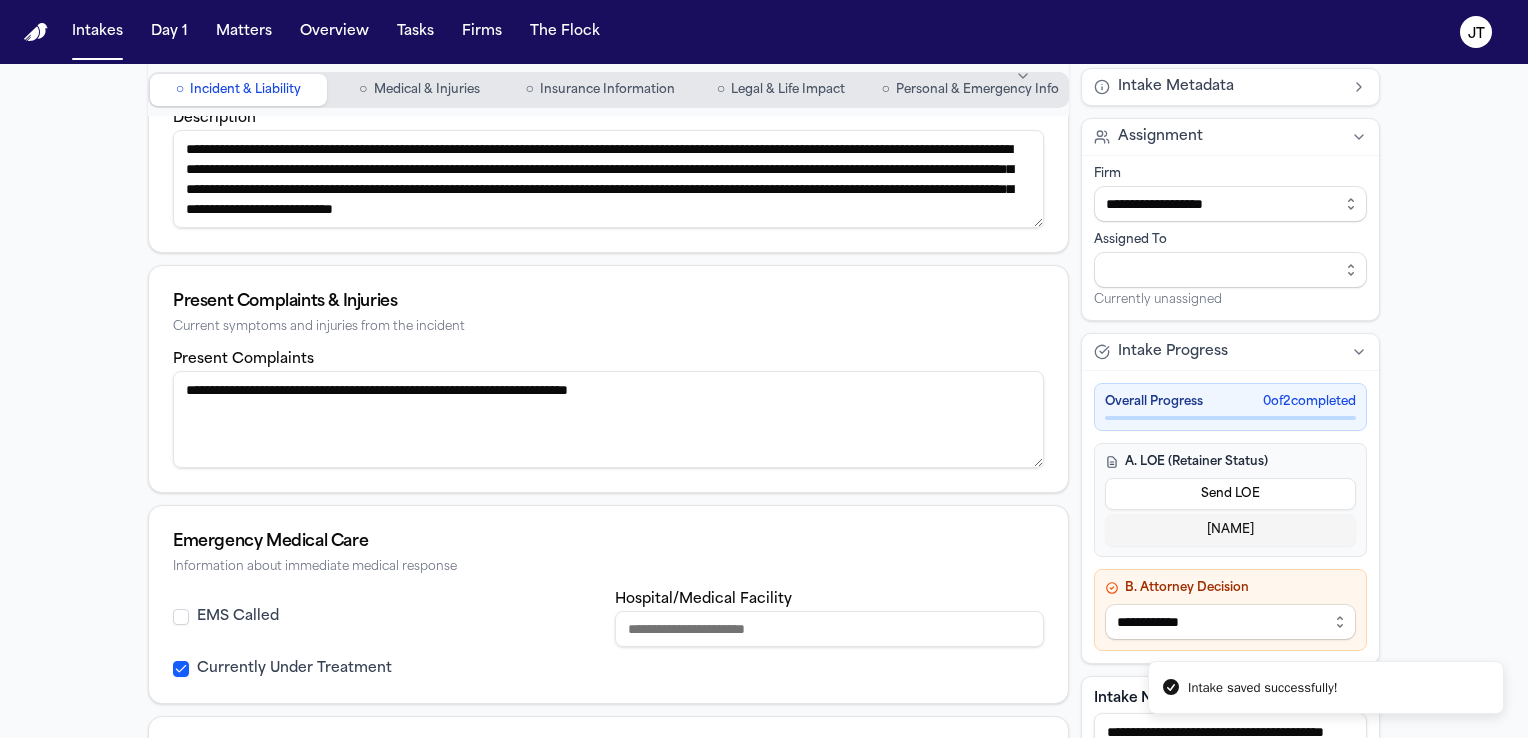 click on "**********" at bounding box center [764, 351] 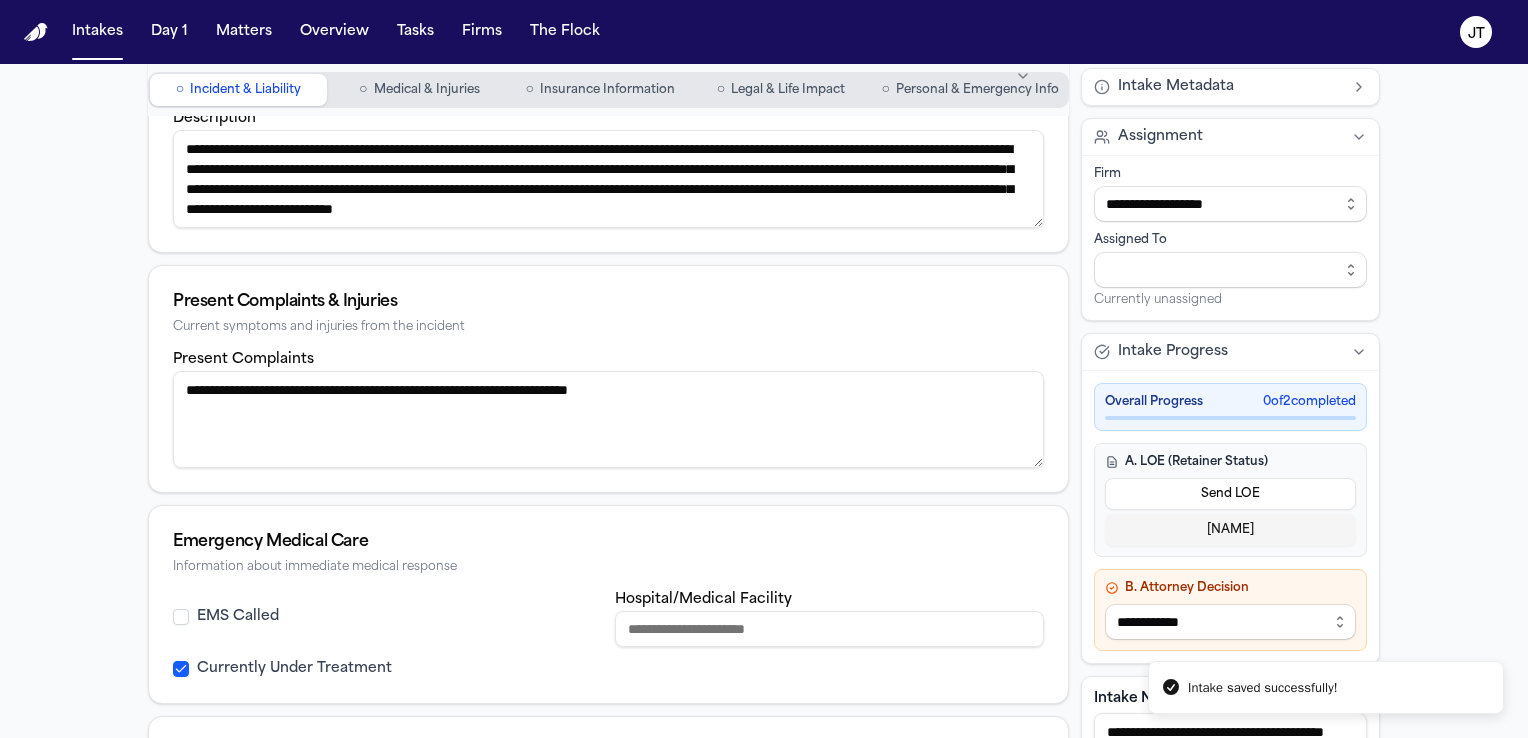 click on "Send LOE" at bounding box center (1230, 494) 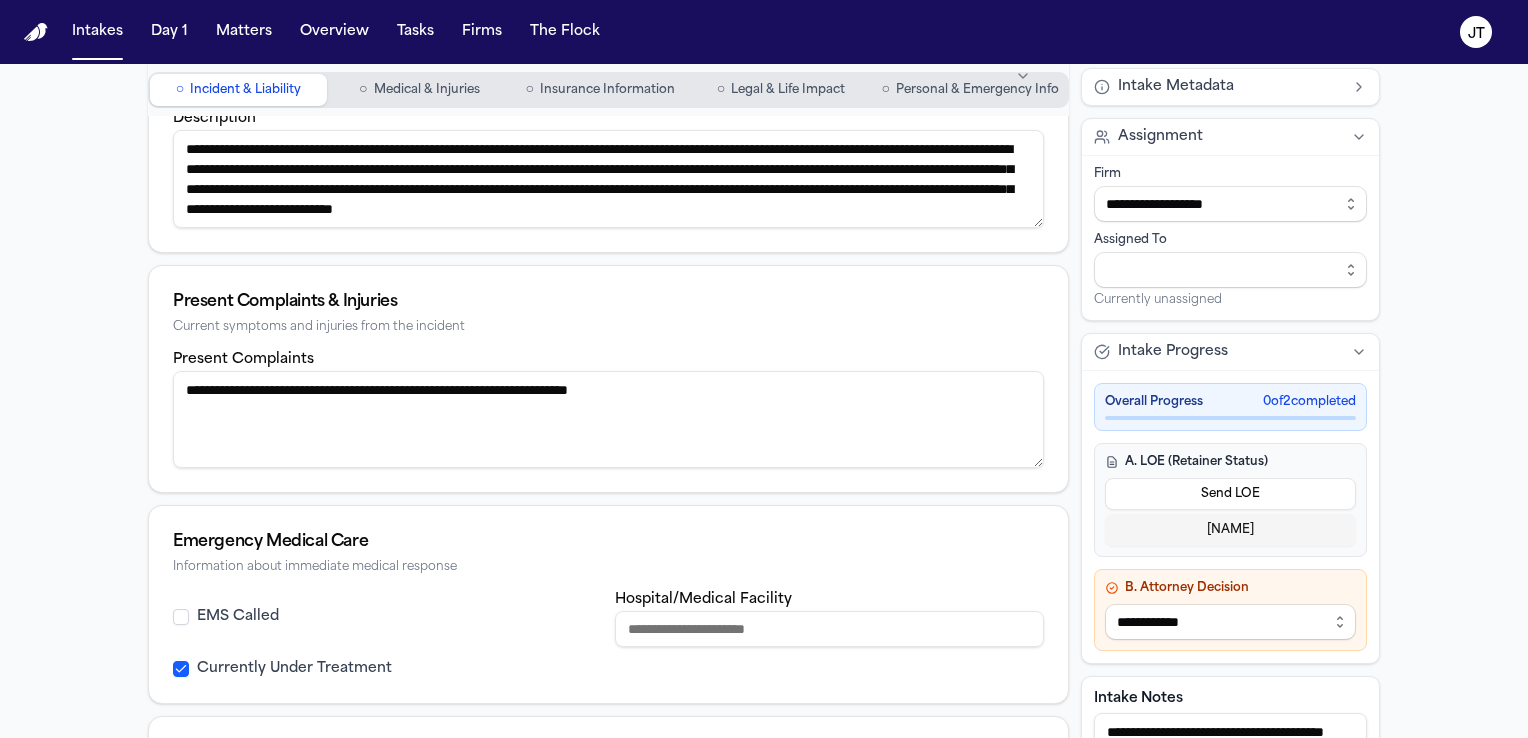 click on "Cancel" at bounding box center (28, 2326) 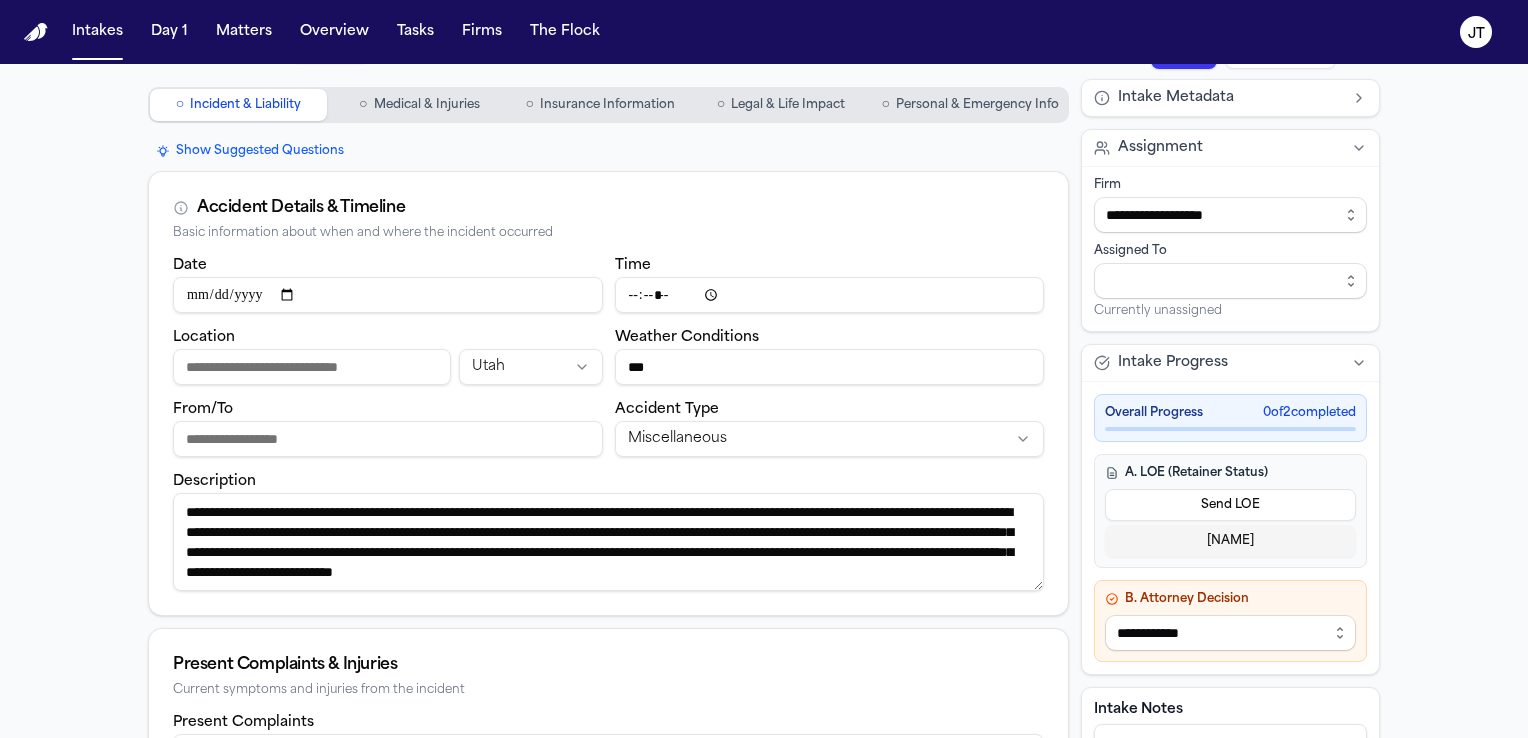 scroll, scrollTop: 0, scrollLeft: 0, axis: both 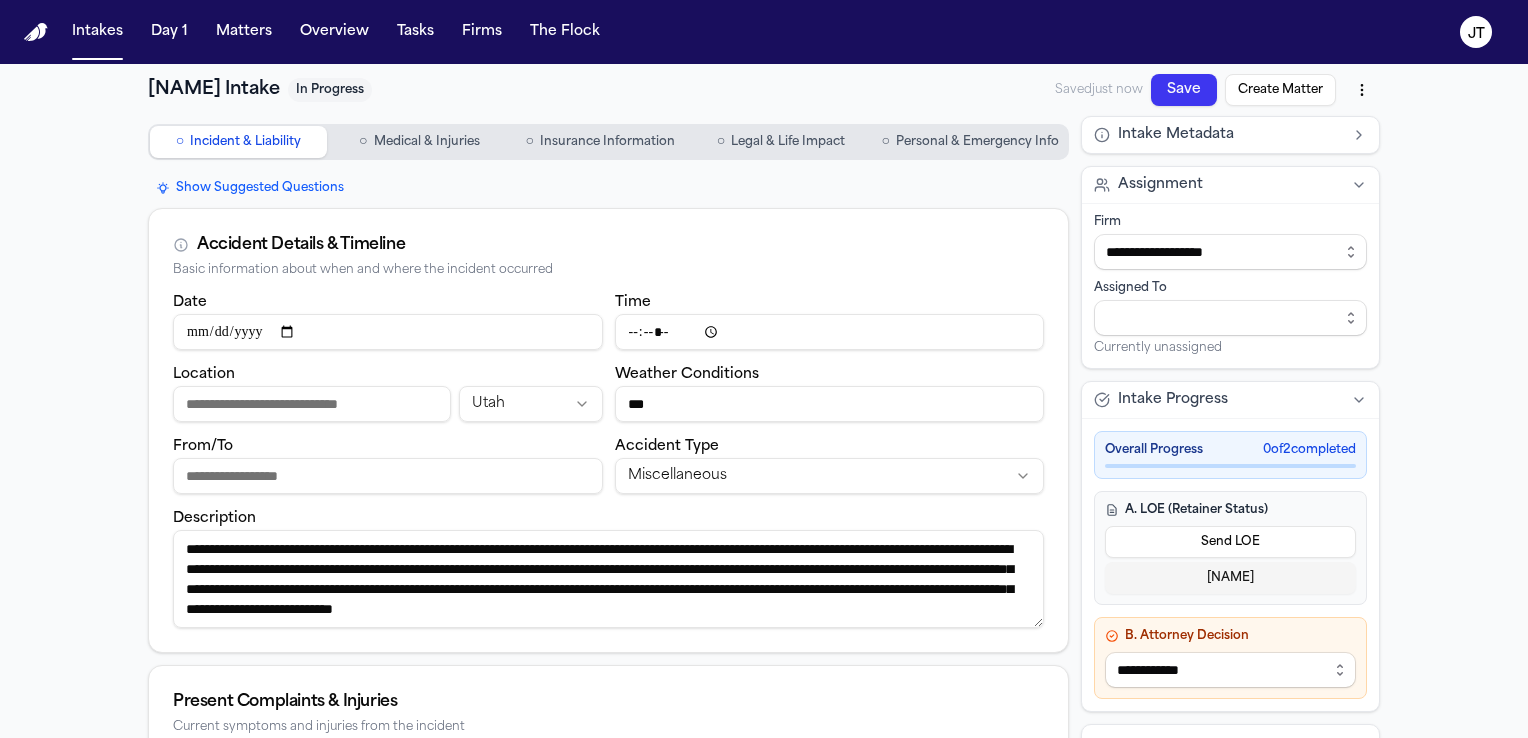 click on "Save" at bounding box center (1184, 90) 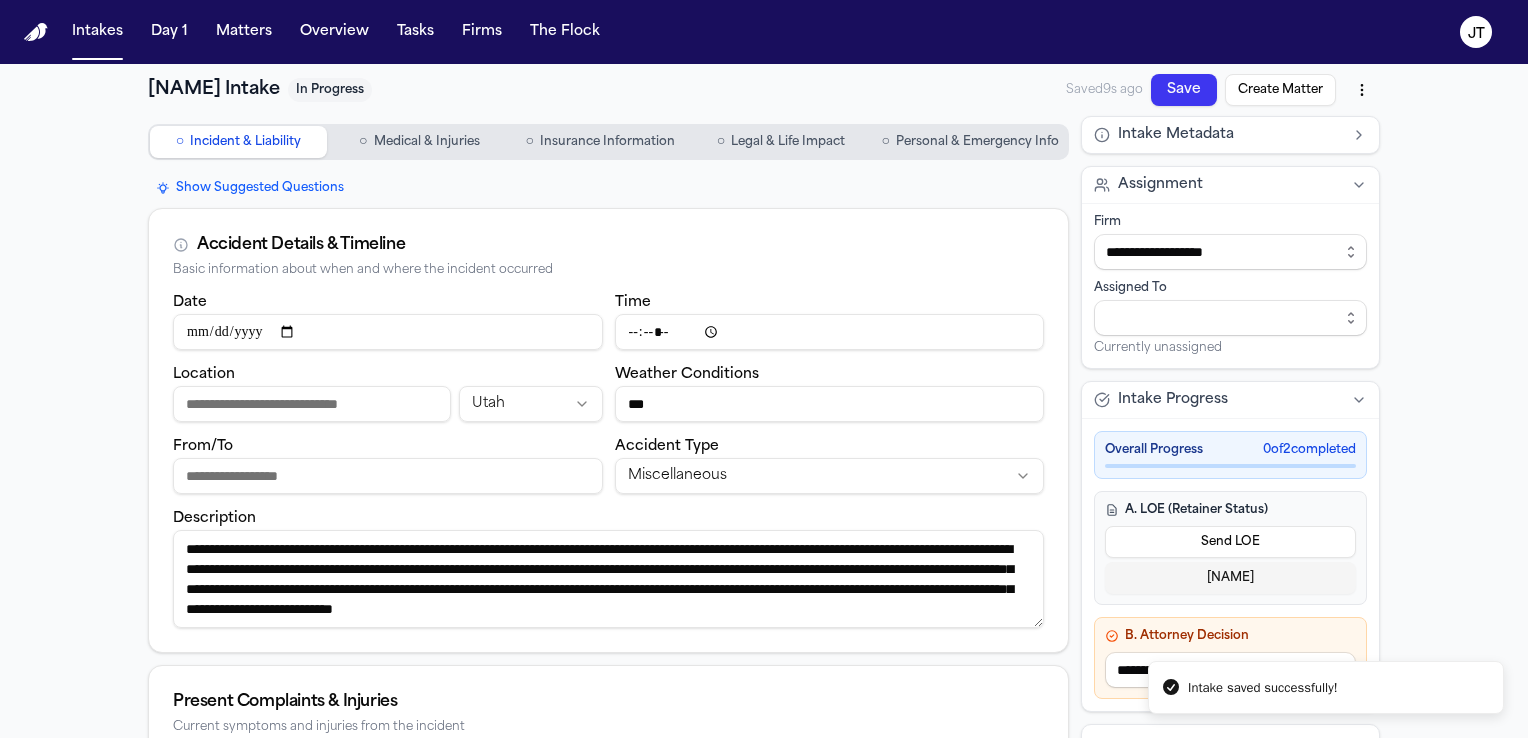 scroll, scrollTop: 20, scrollLeft: 0, axis: vertical 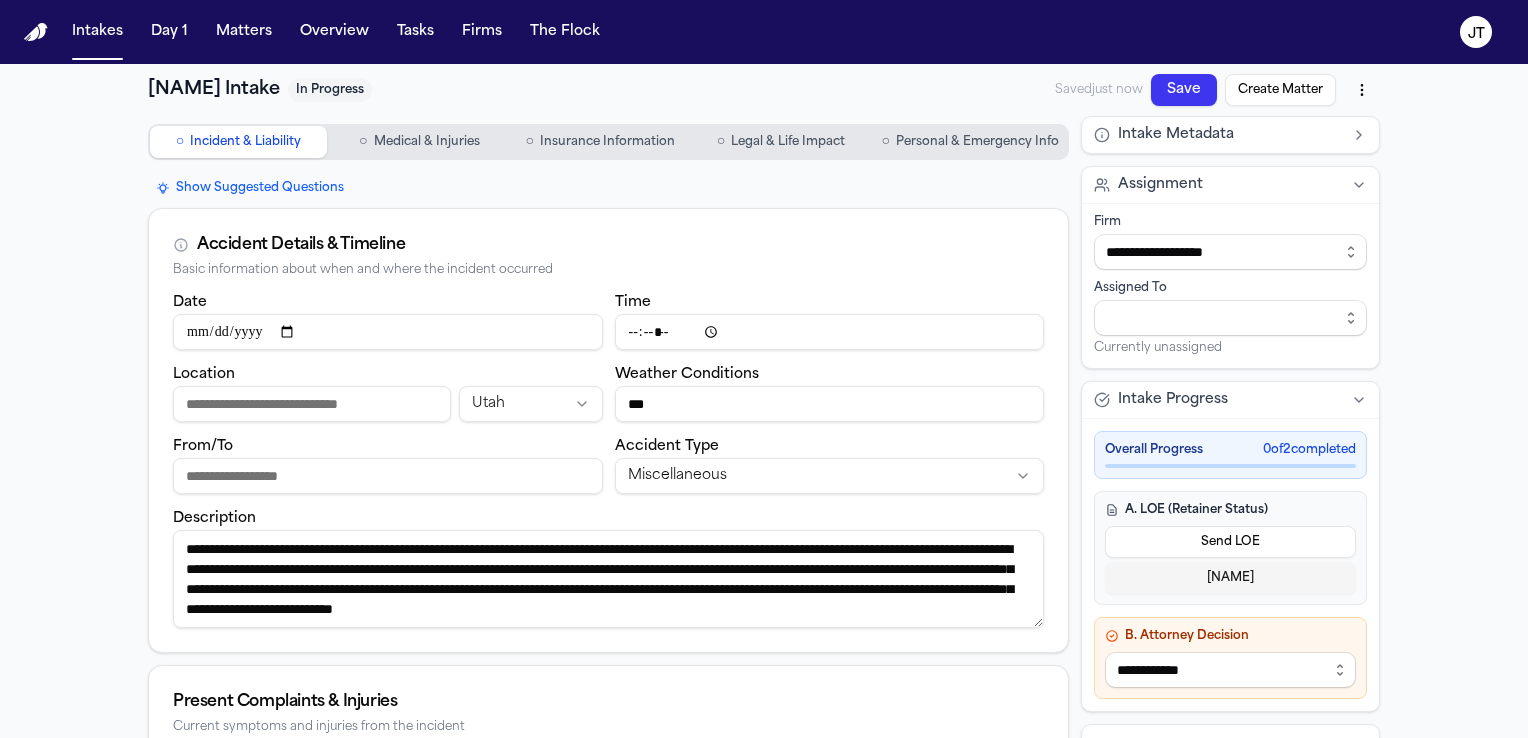 click on "Personal & Emergency Info" at bounding box center [977, 142] 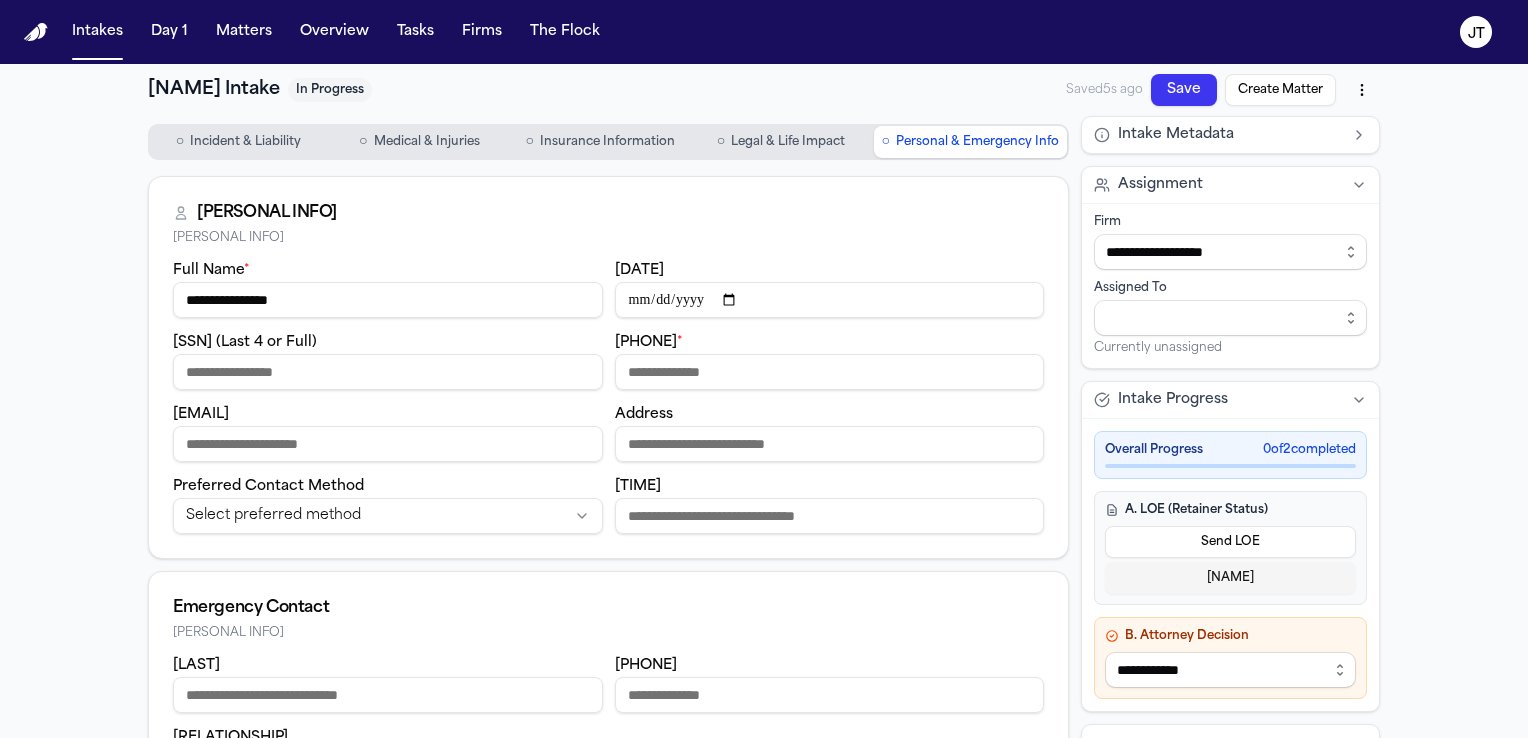 click on "[SSN] (Last 4 or Full)" at bounding box center [388, 372] 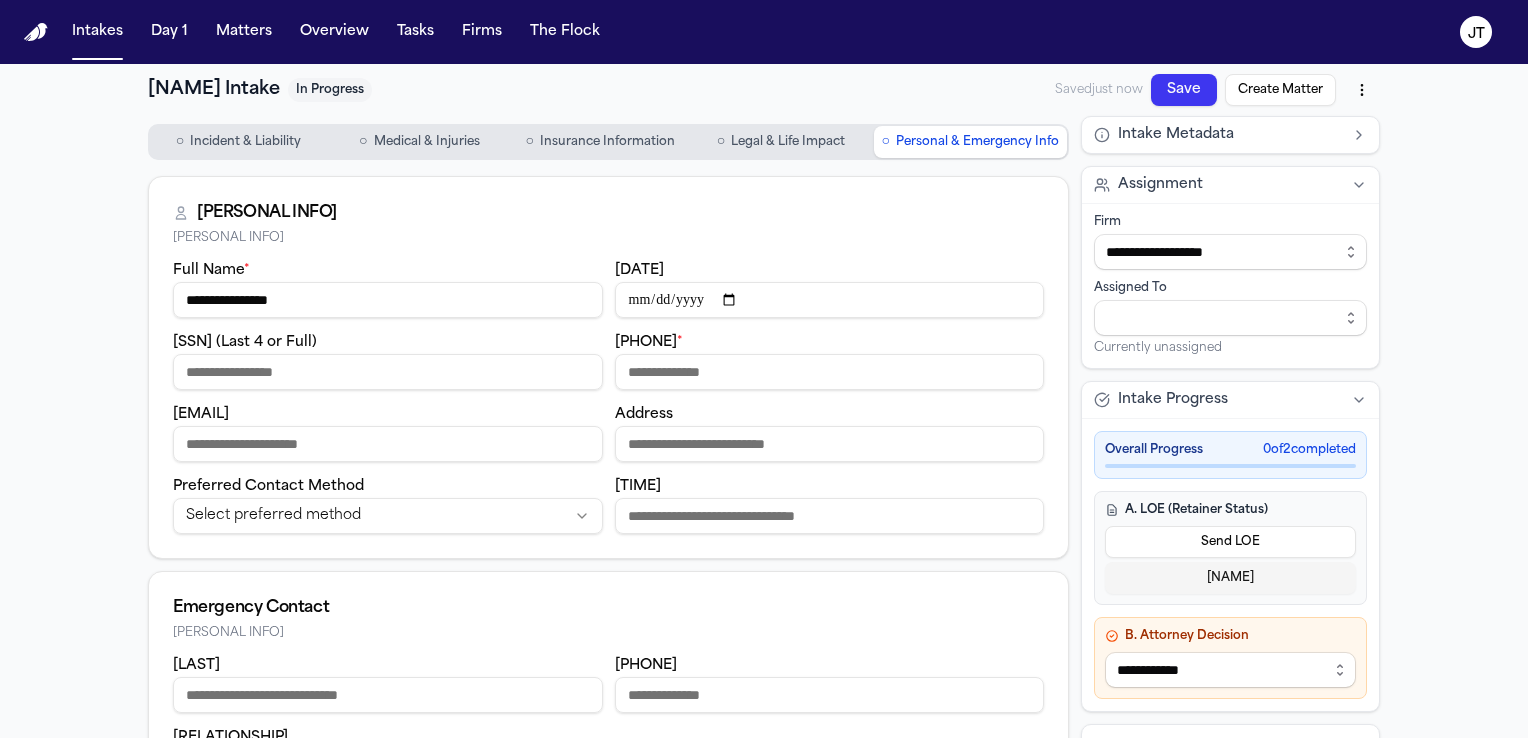 click on "Phone Number  *" at bounding box center [830, 372] 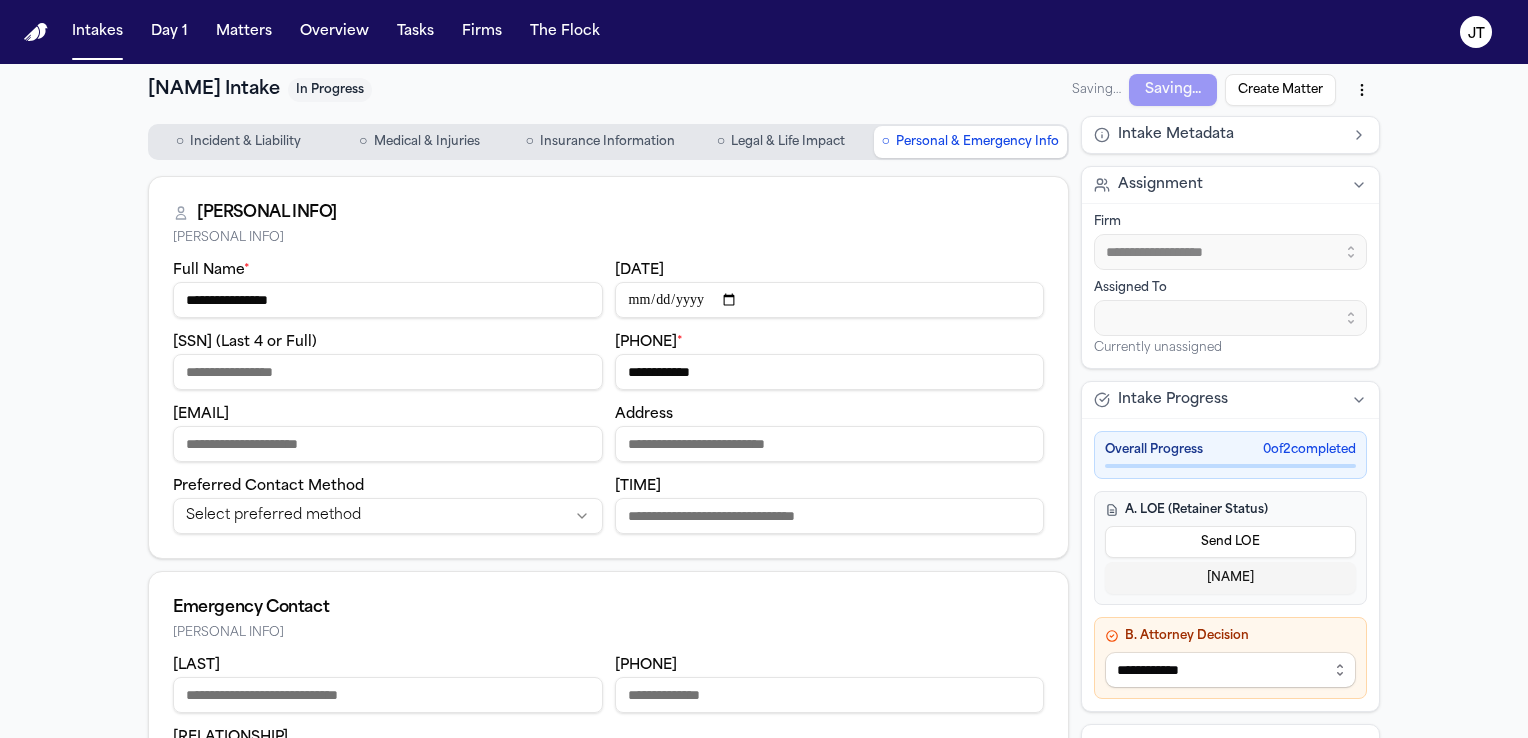 type on "**********" 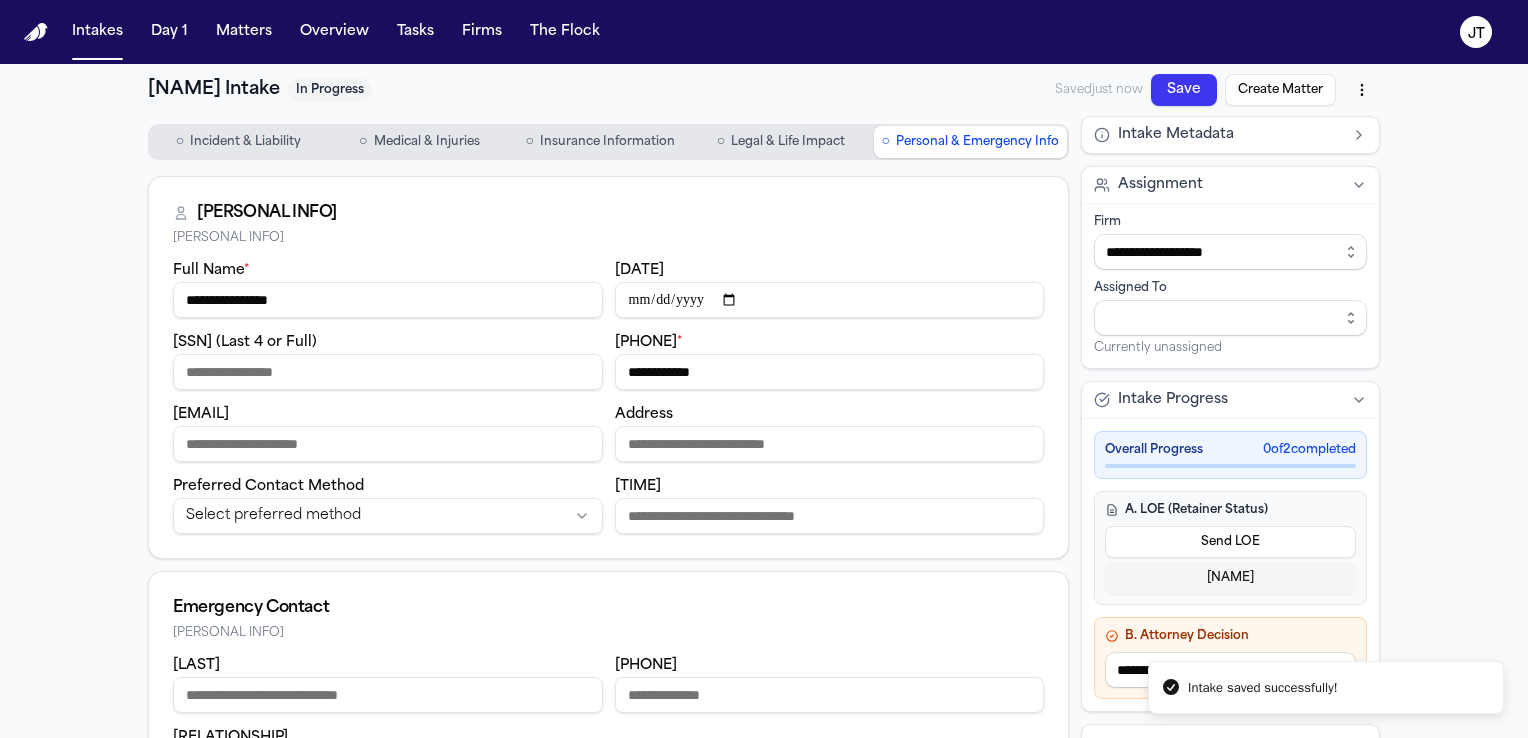 click on "[EMAIL]" at bounding box center (388, 444) 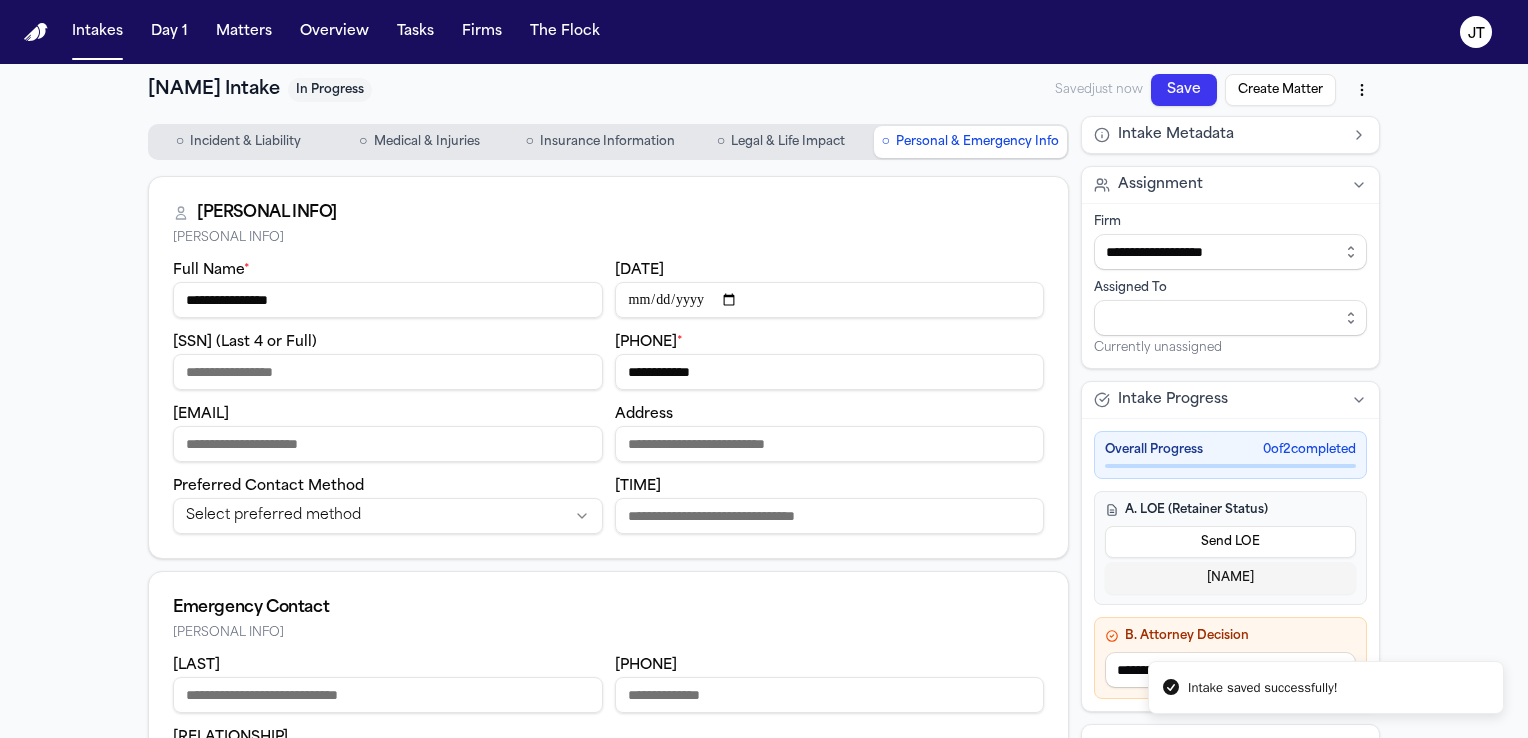 paste on "**********" 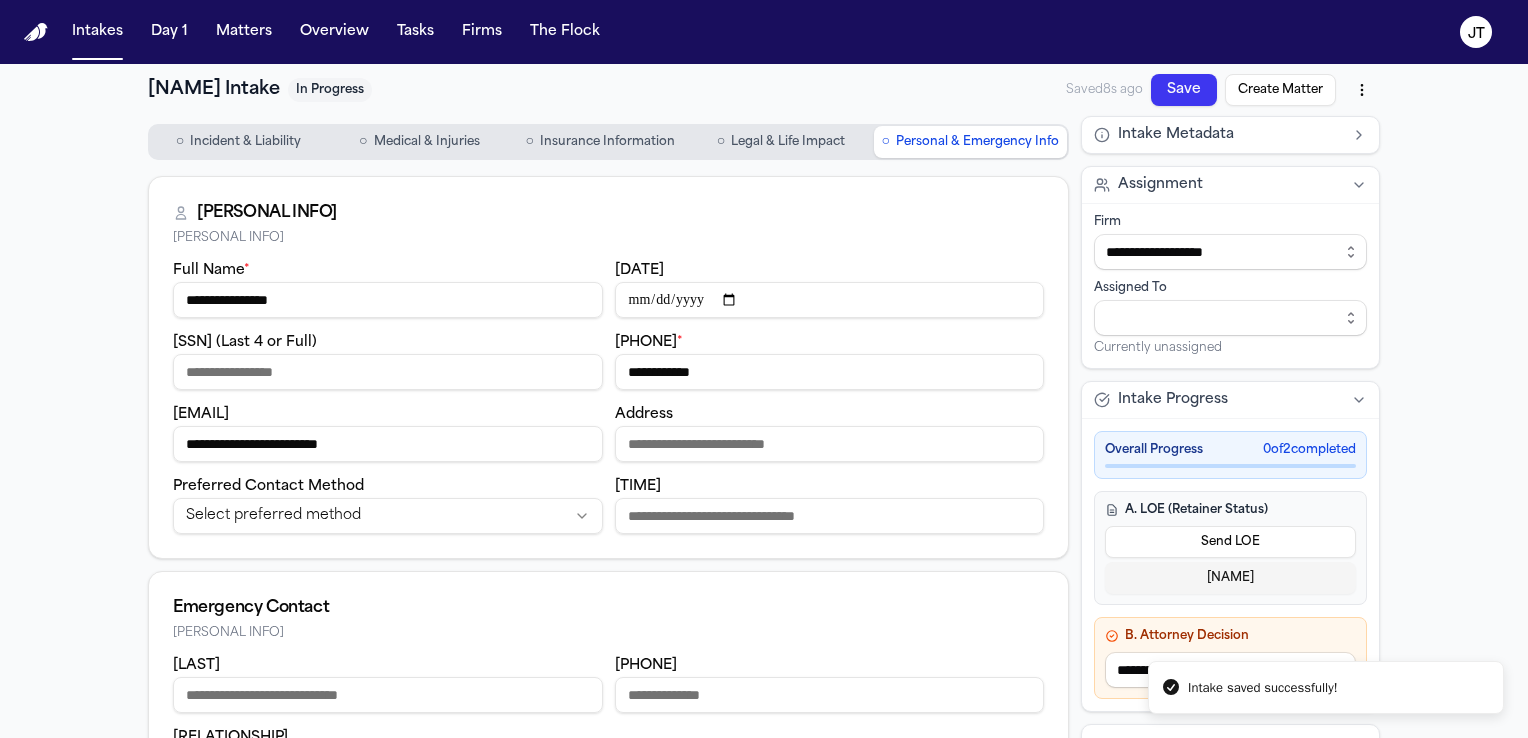 type on "**********" 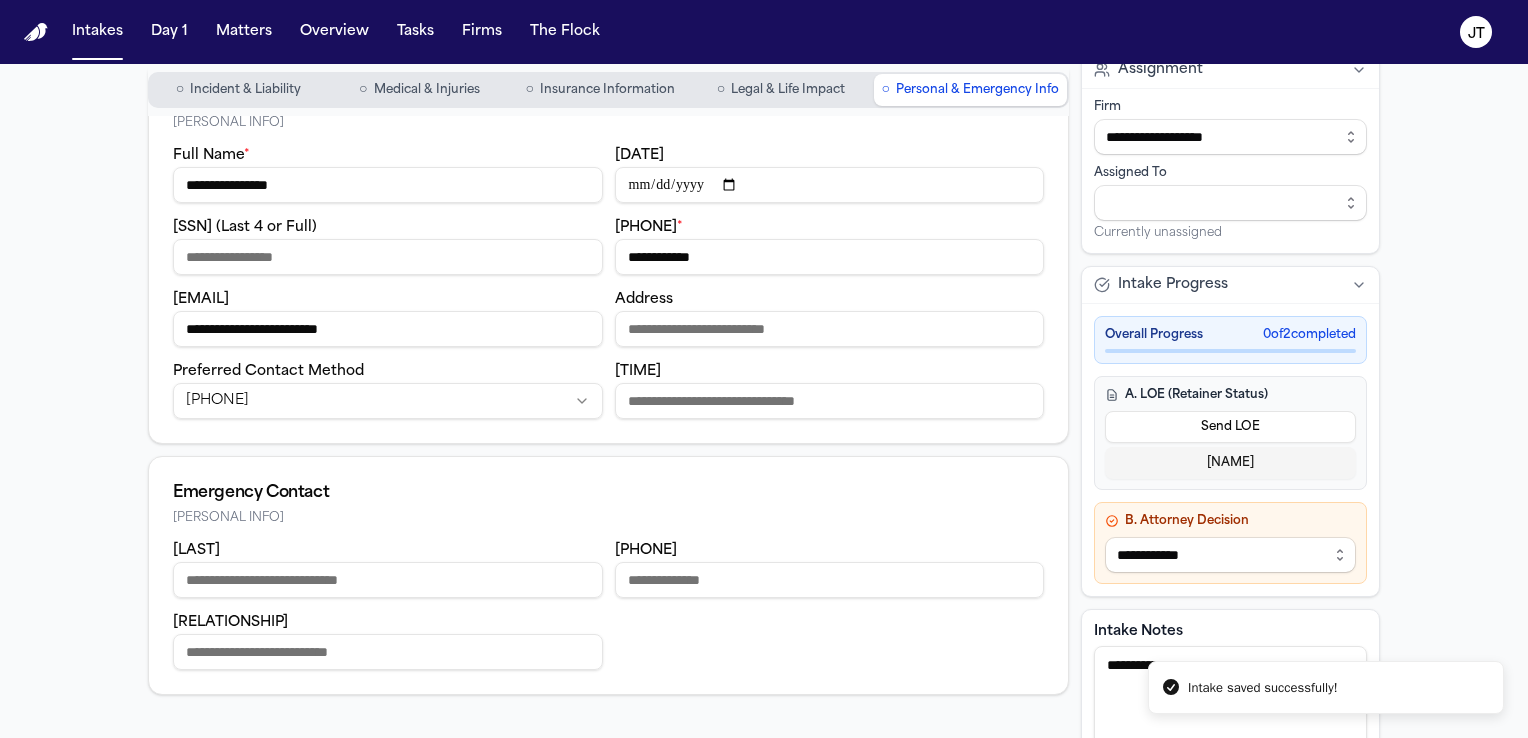 scroll, scrollTop: 0, scrollLeft: 0, axis: both 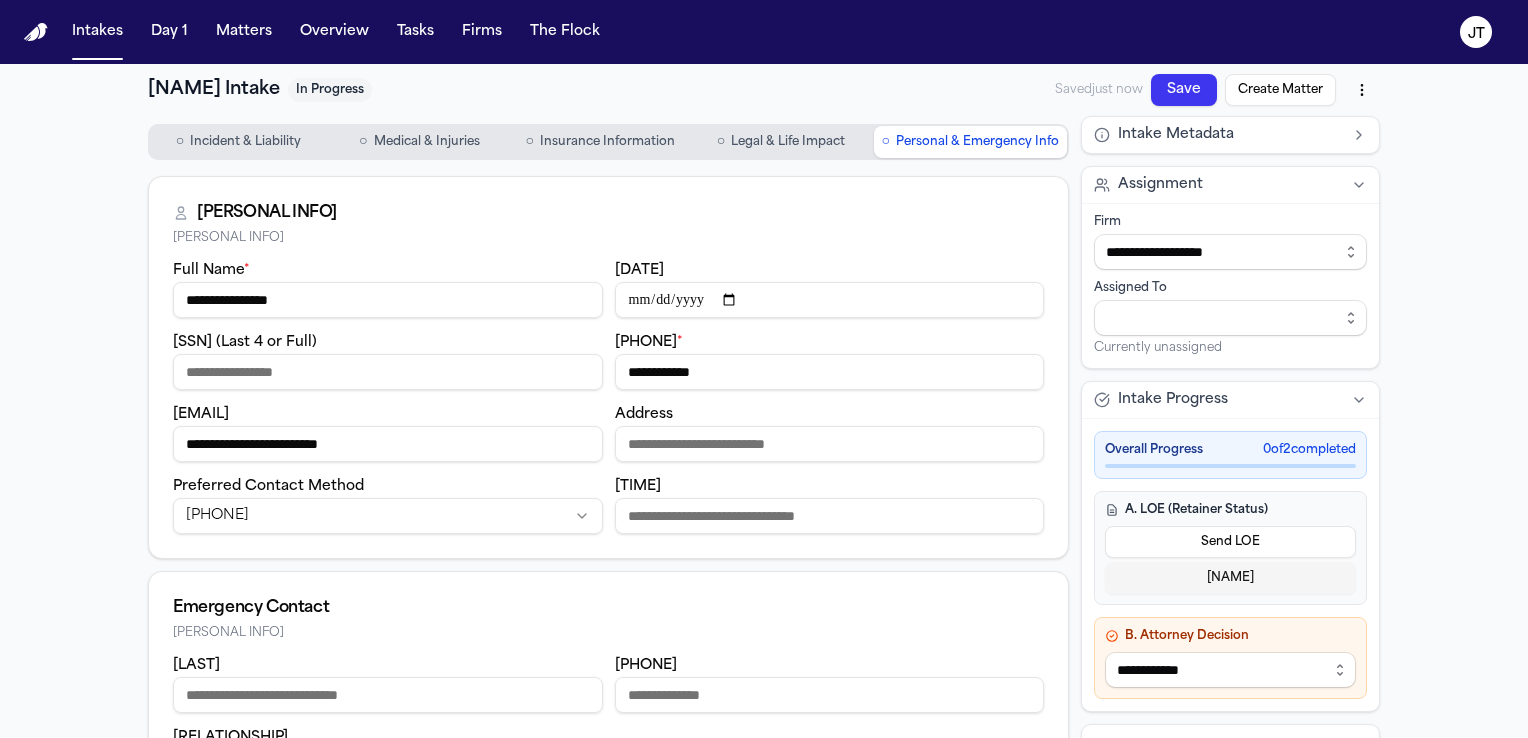 drag, startPoint x: 740, startPoint y: 368, endPoint x: 620, endPoint y: 370, distance: 120.01666 